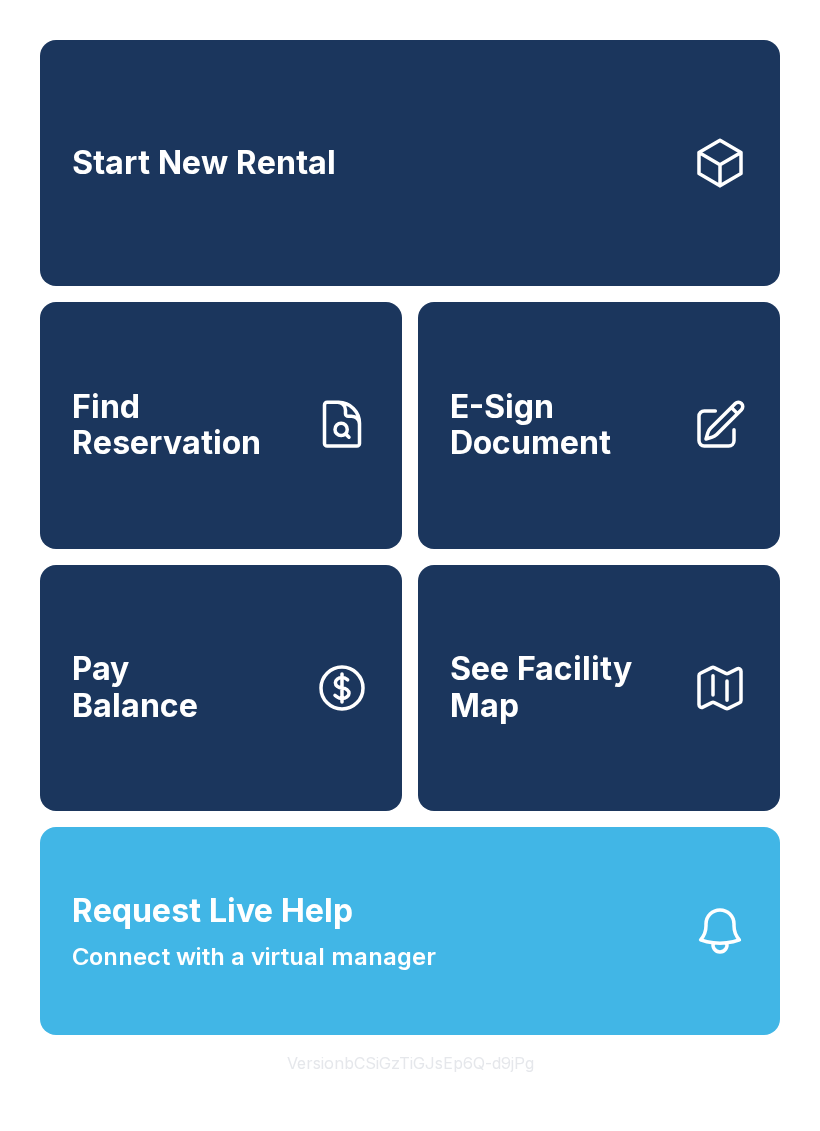 scroll, scrollTop: 0, scrollLeft: 0, axis: both 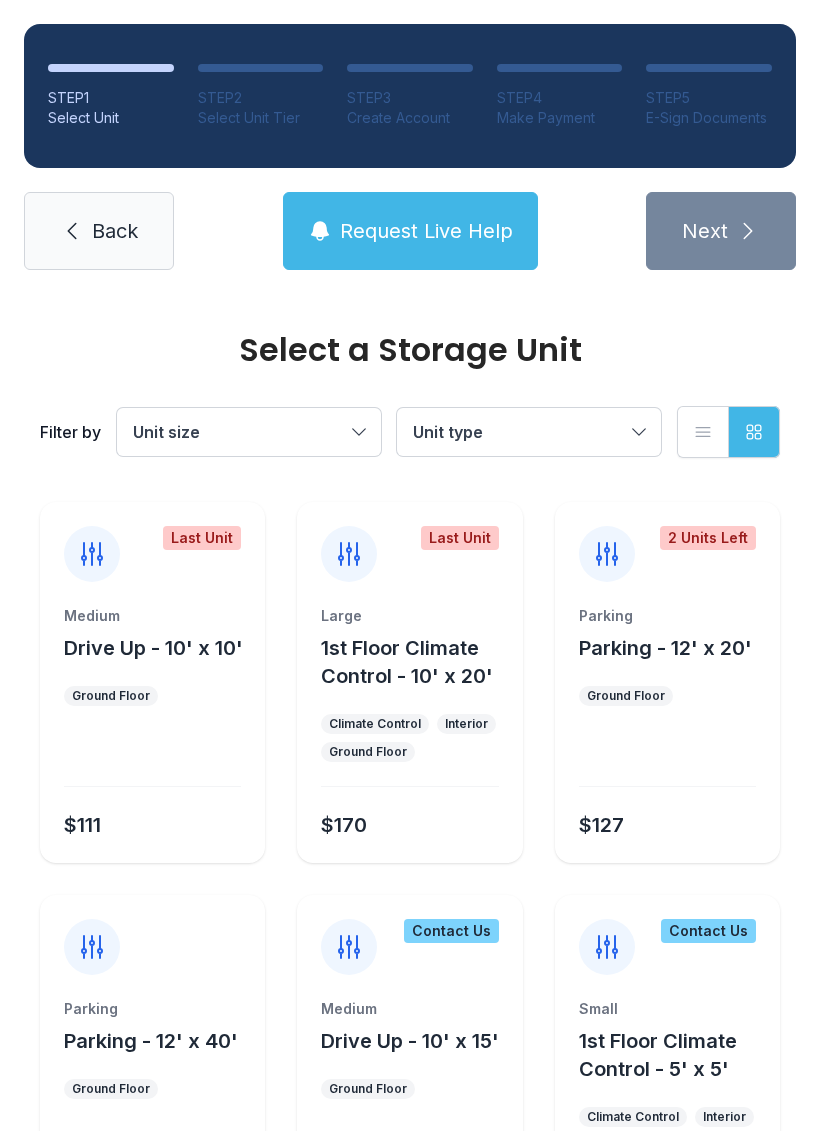 click at bounding box center (152, 758) 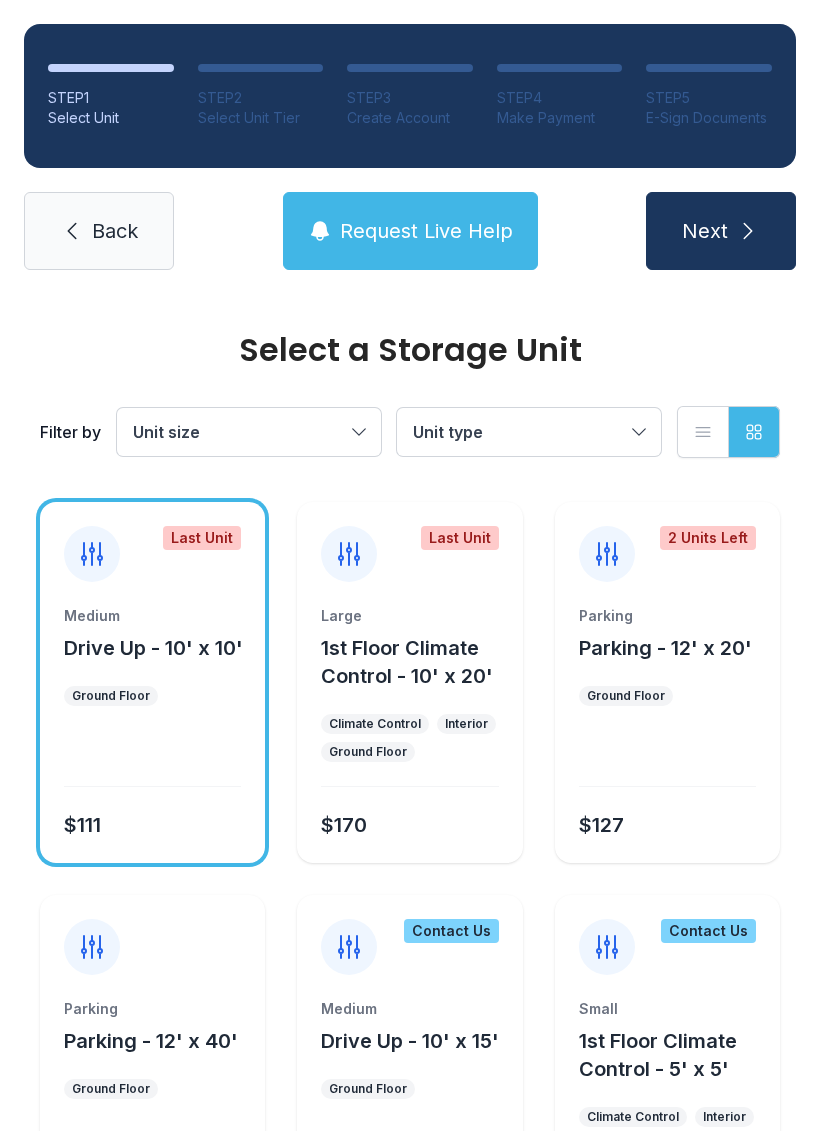 click on "Next" at bounding box center [705, 231] 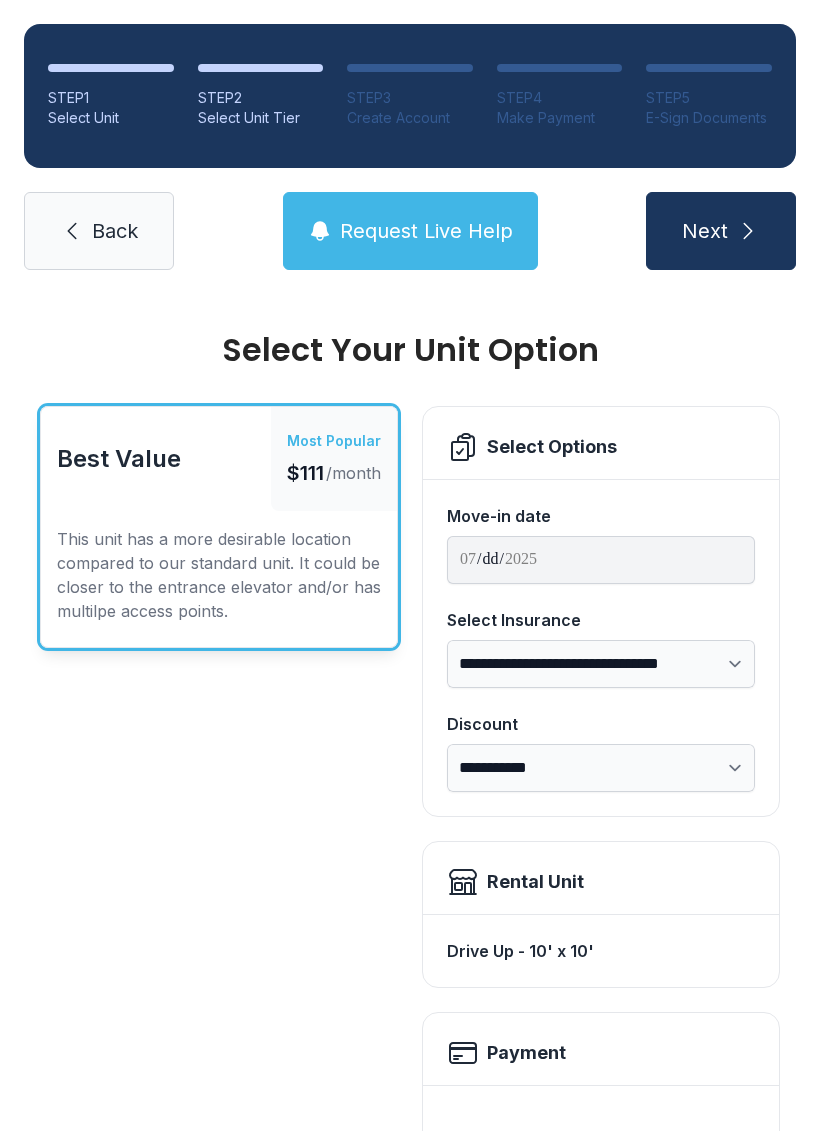 click on "Back" at bounding box center [99, 231] 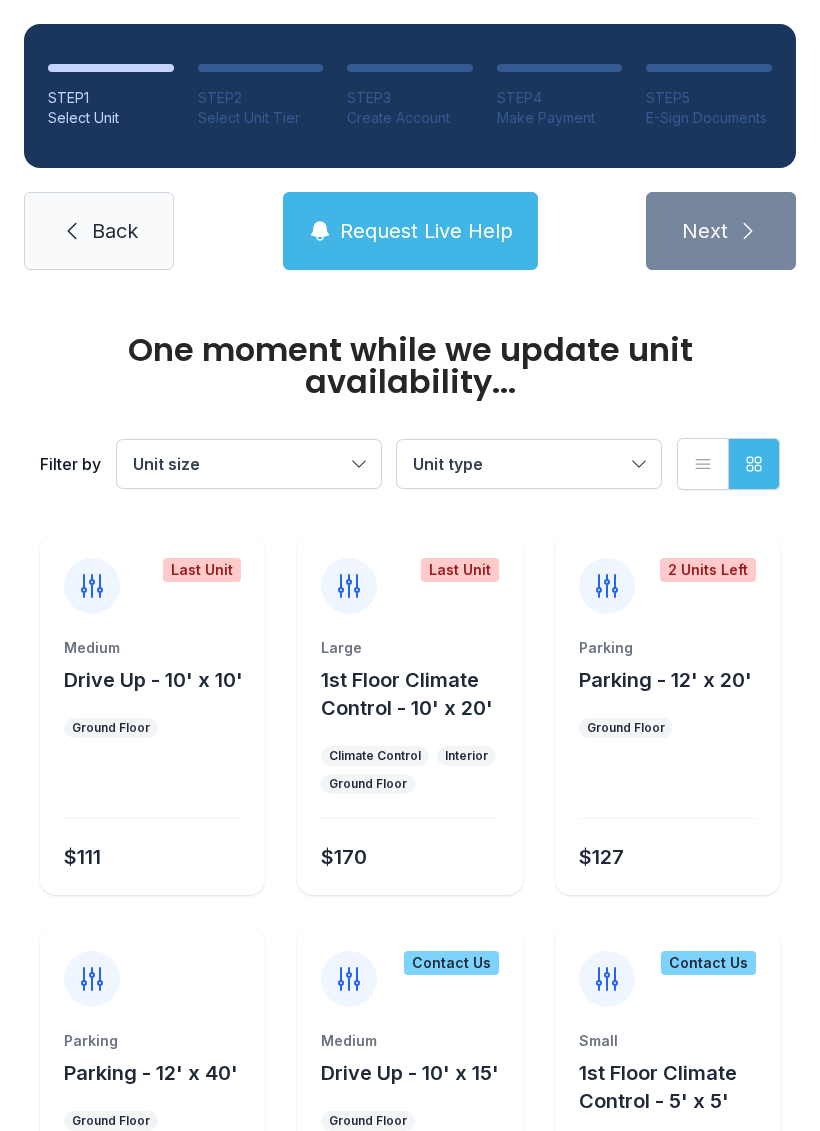 click on "Medium Drive Up - 10' x 10' Ground Floor $111" at bounding box center [152, 766] 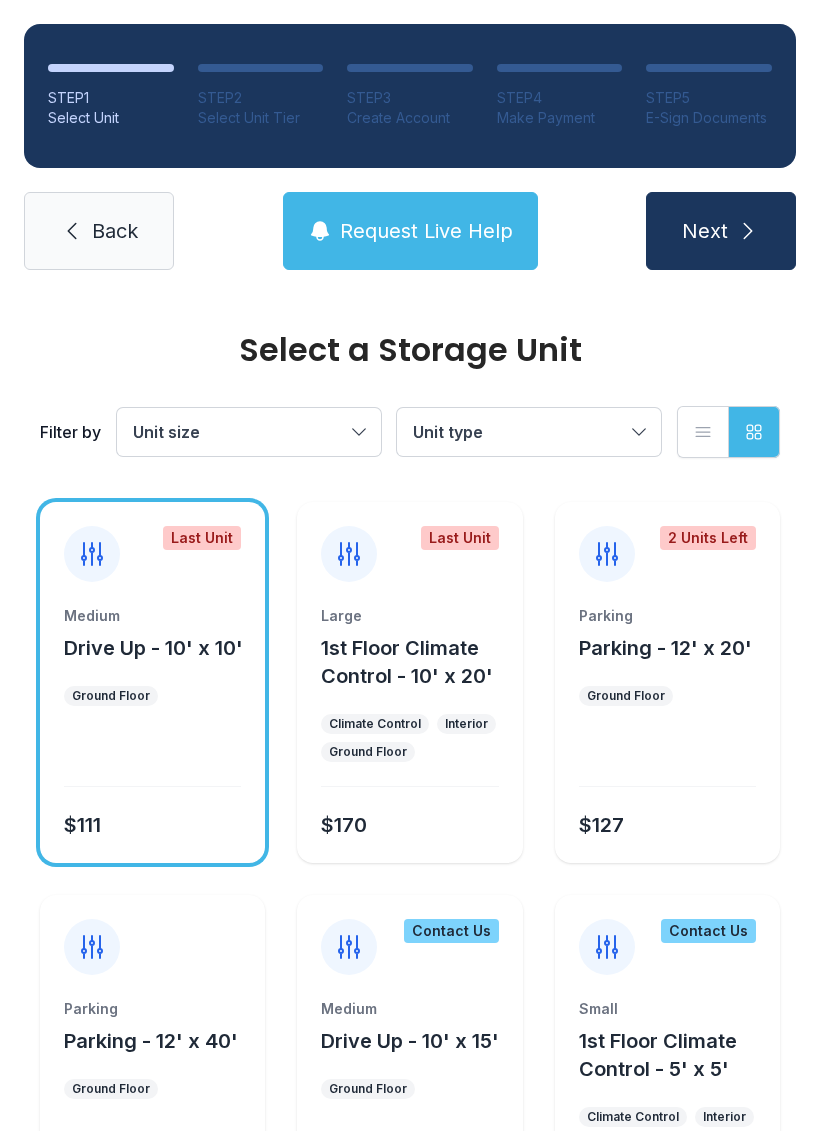 click on "Next" at bounding box center [721, 231] 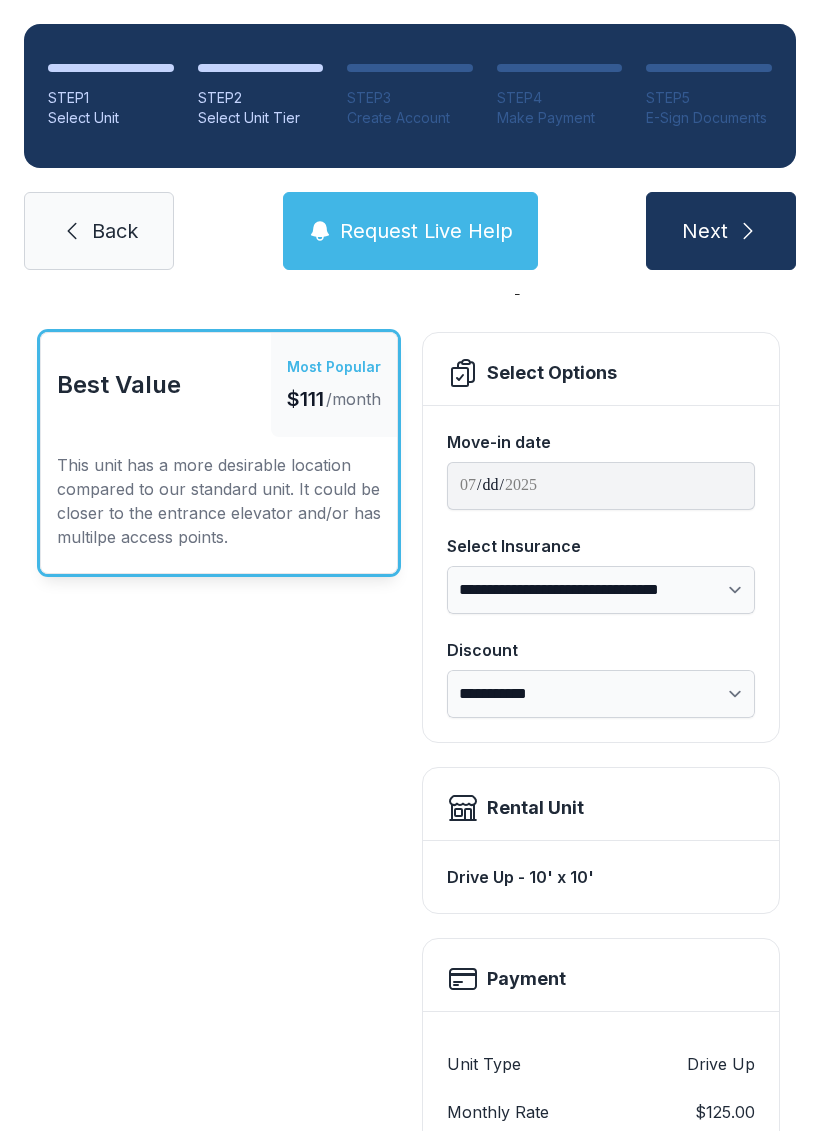 scroll, scrollTop: 86, scrollLeft: 0, axis: vertical 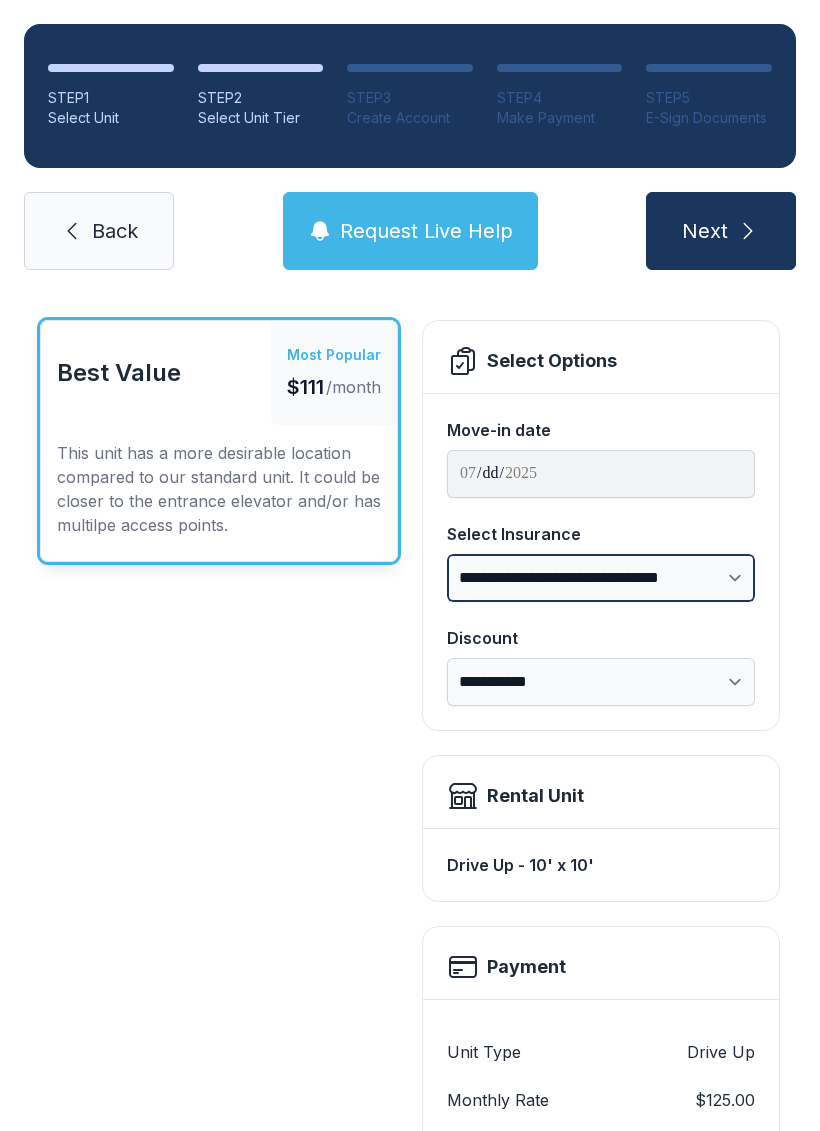 click on "**********" at bounding box center [601, 578] 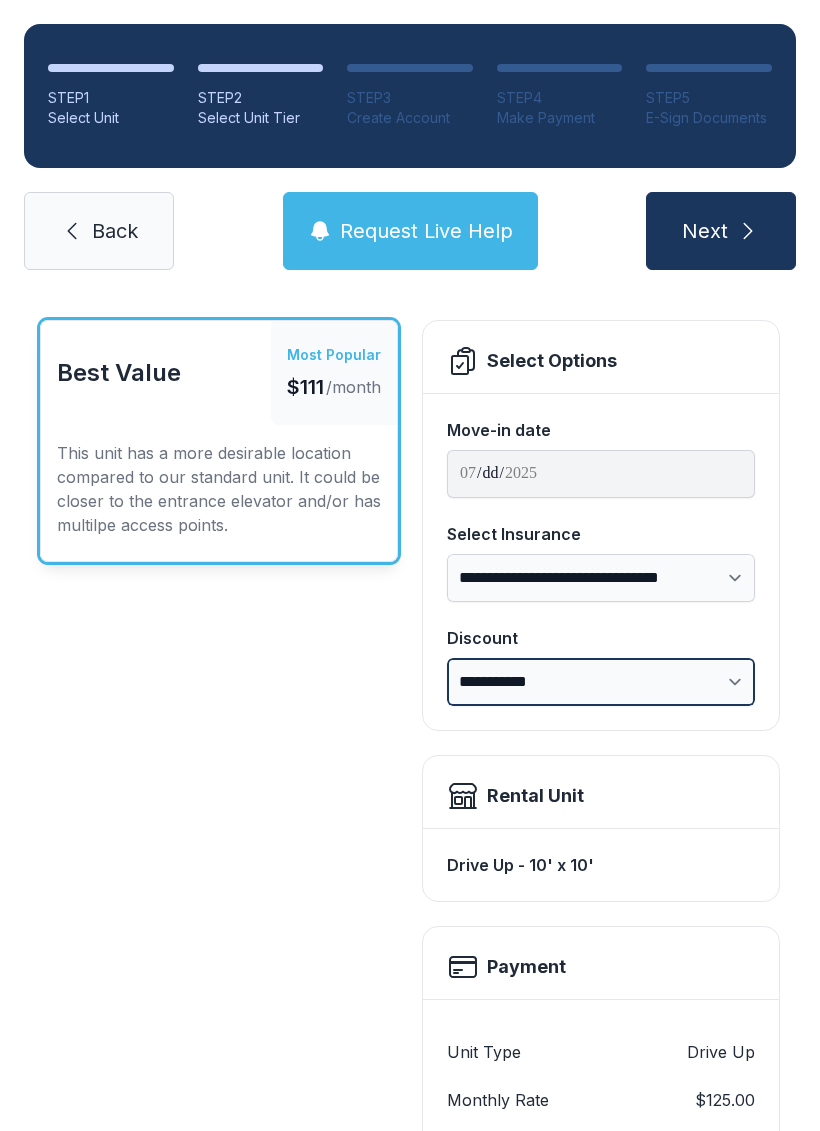click on "**********" at bounding box center (601, 682) 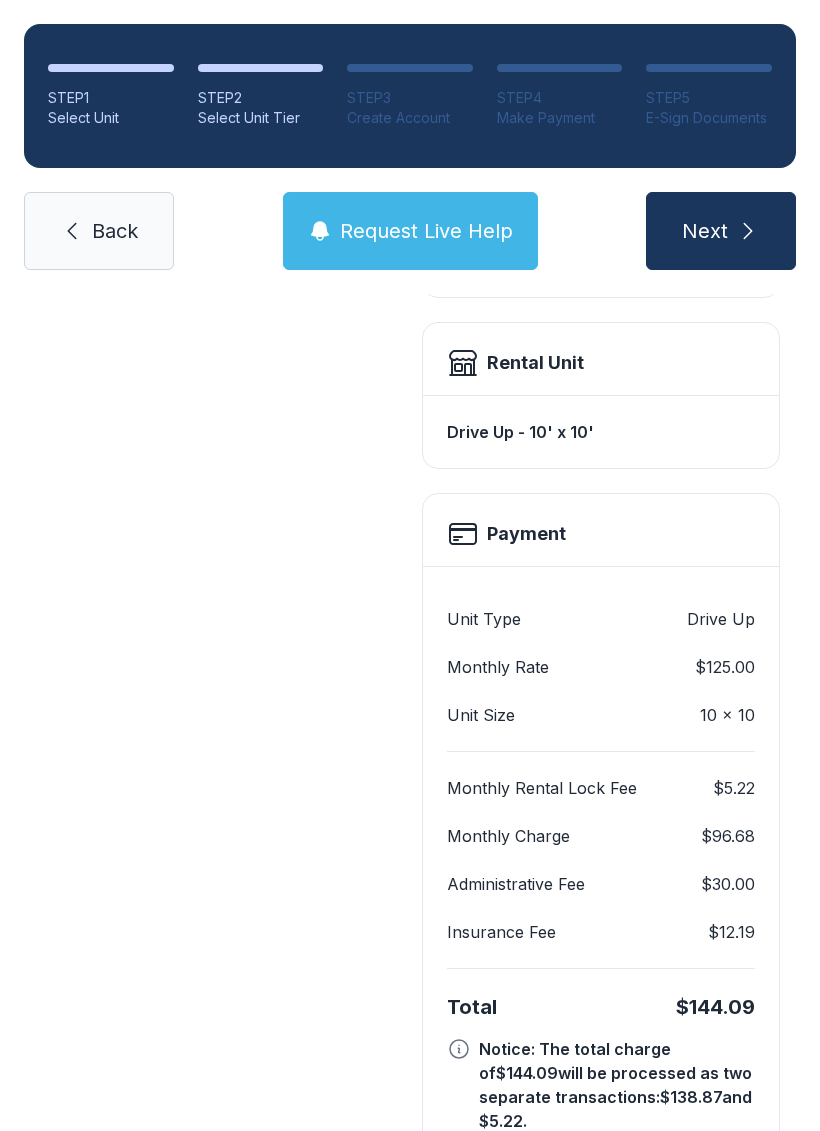 scroll, scrollTop: 518, scrollLeft: 0, axis: vertical 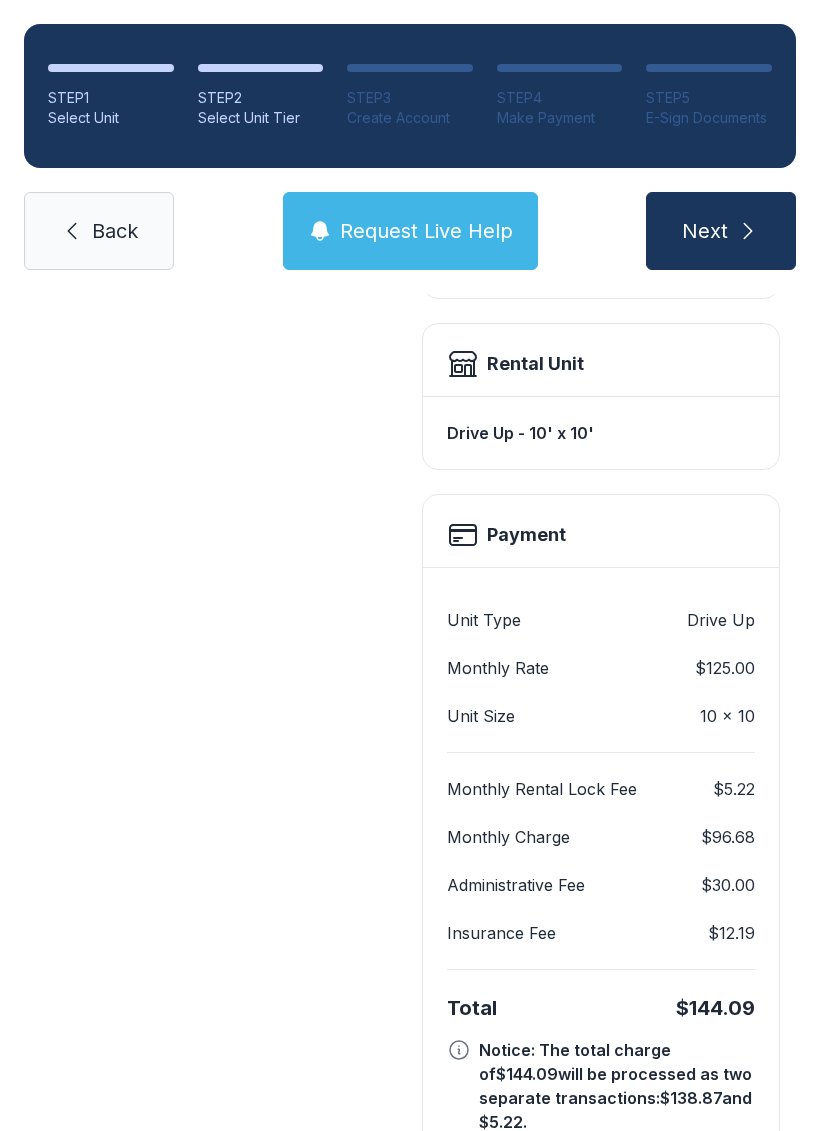 click on "Back" at bounding box center [99, 231] 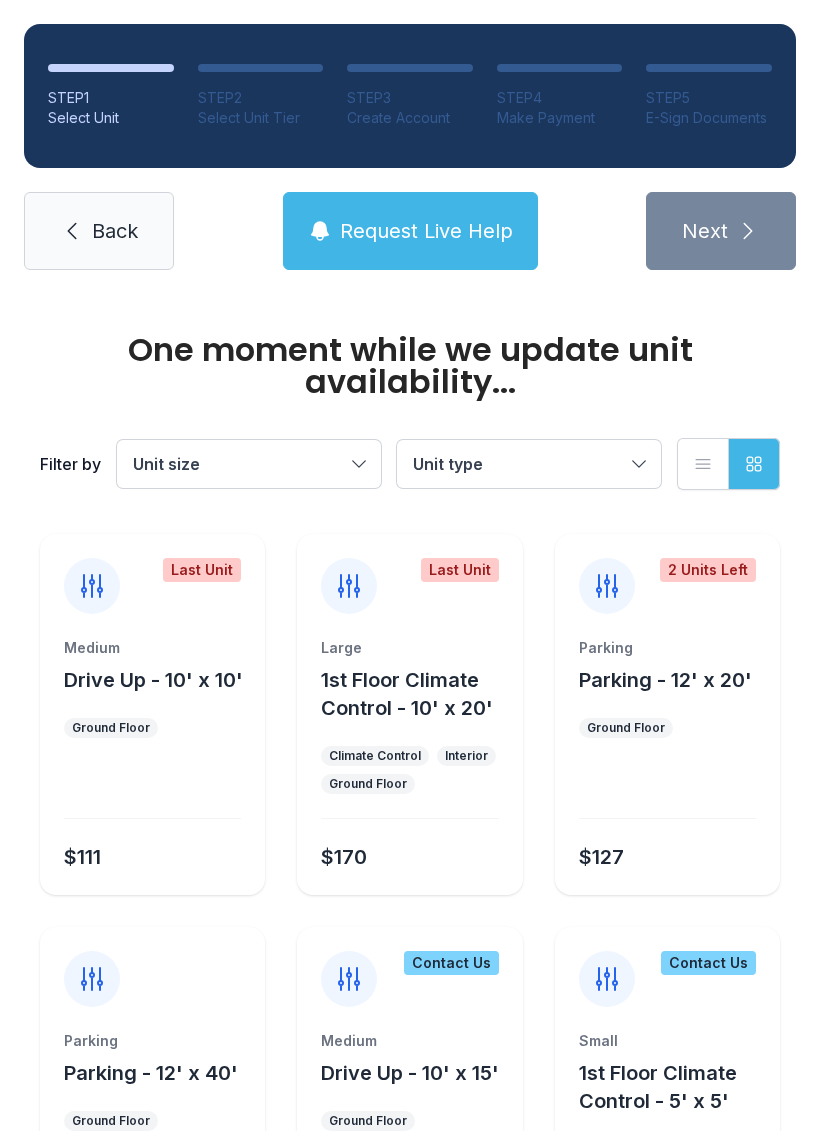 click at bounding box center (72, 231) 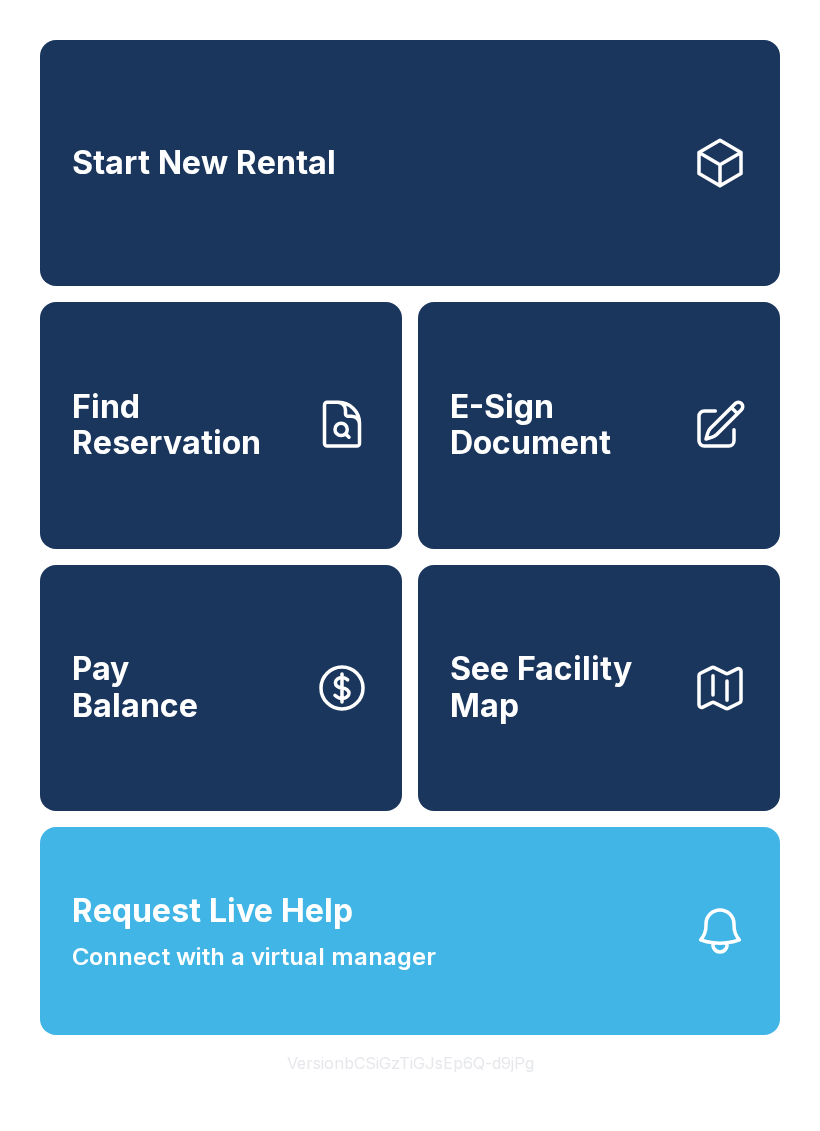 click on "Find Reservation" at bounding box center [185, 425] 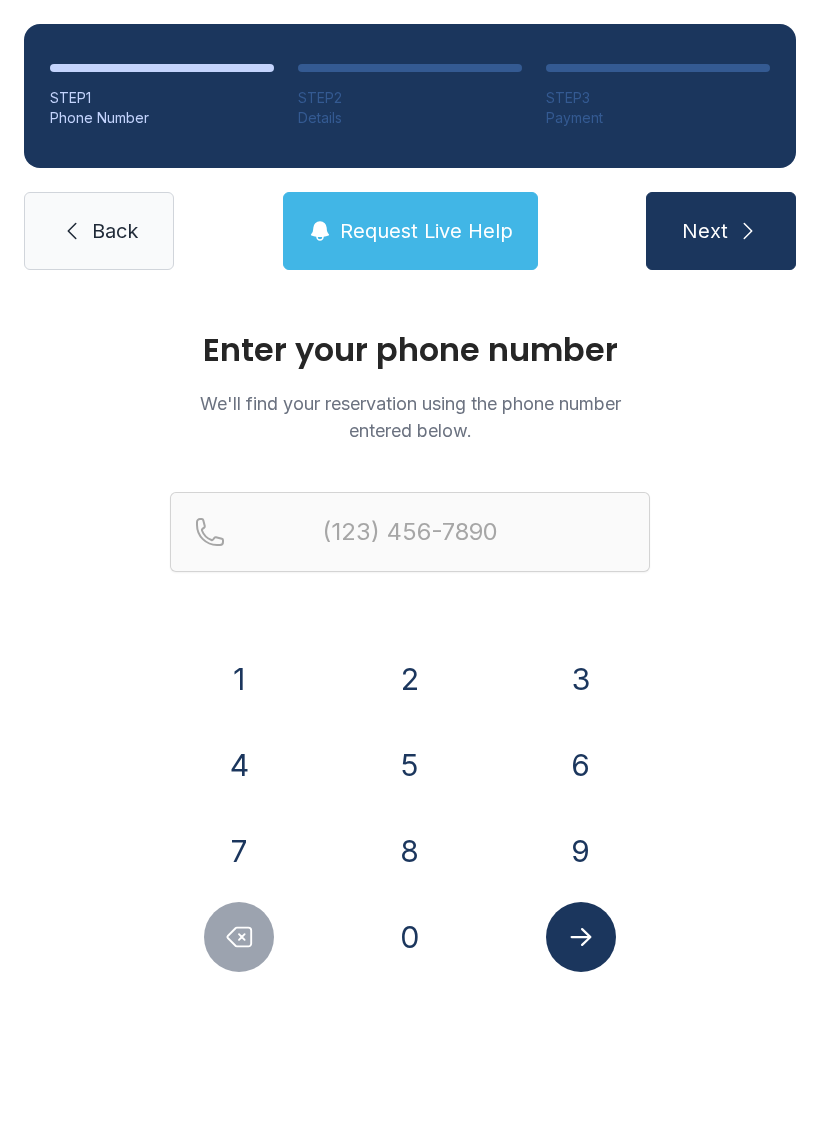click on "4" at bounding box center [239, 679] 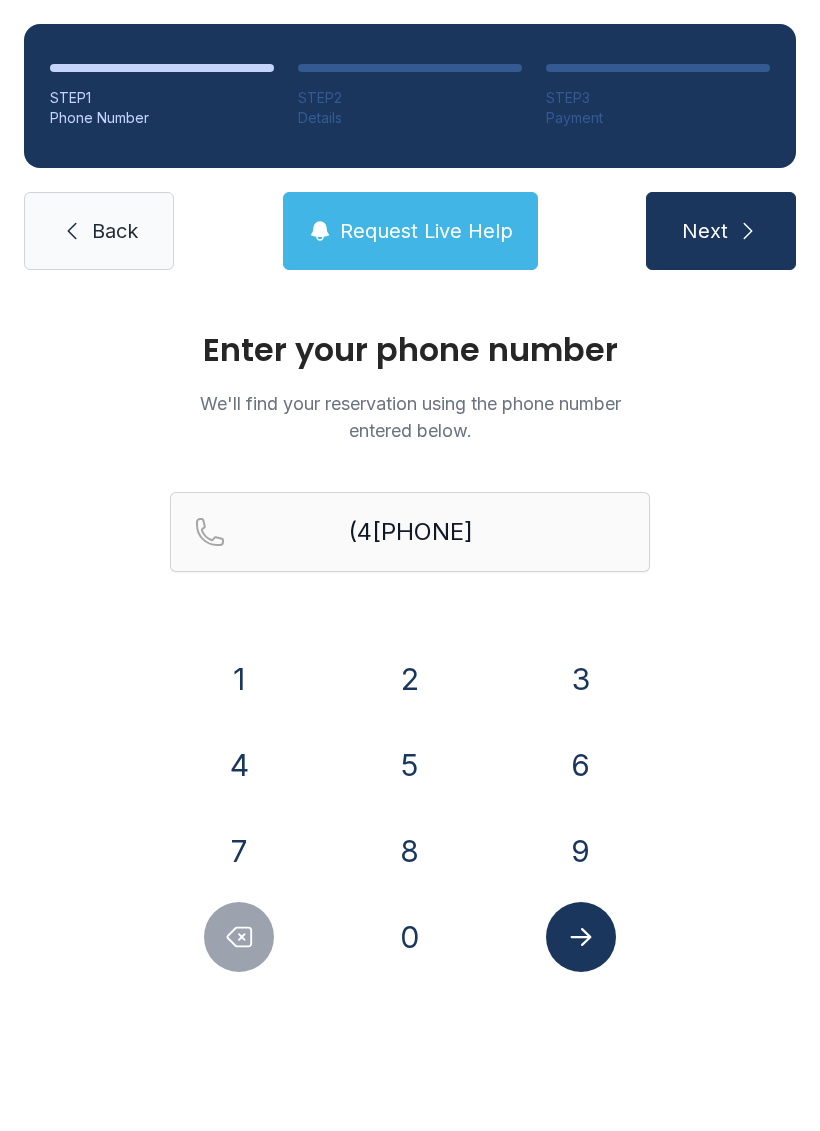 click on "0" at bounding box center [239, 679] 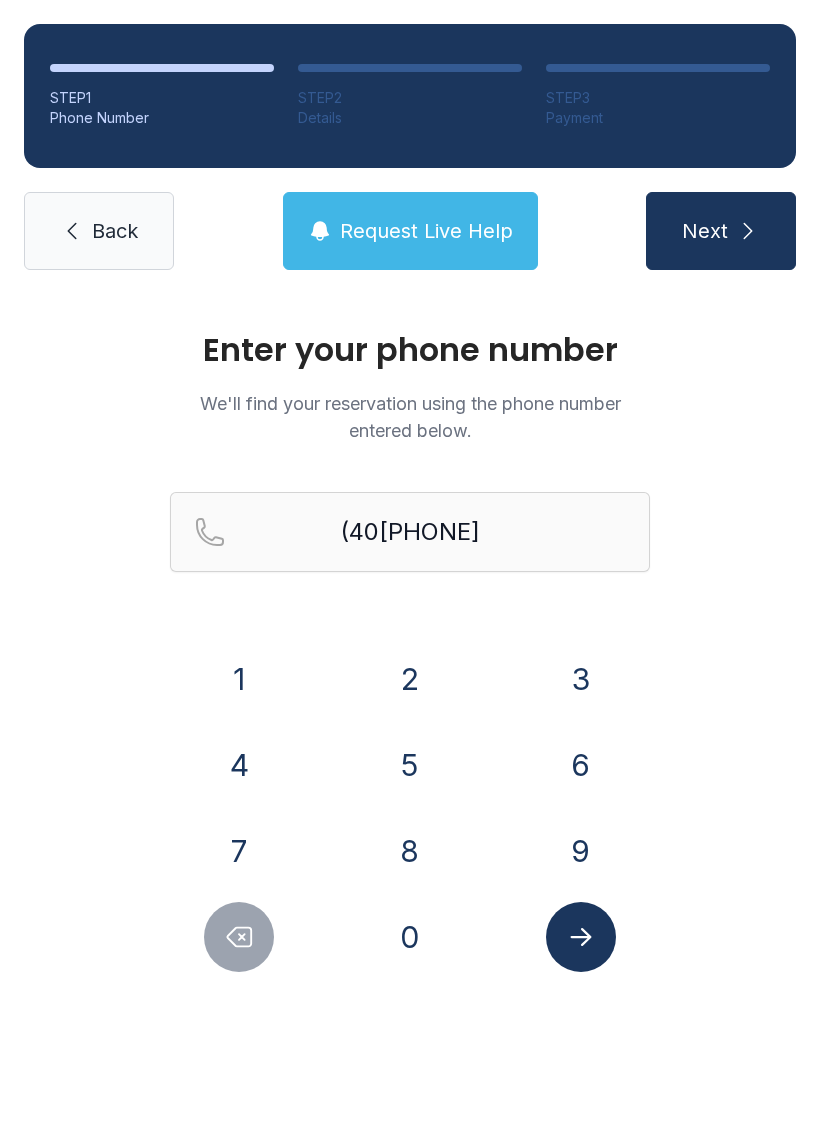 click on "4" at bounding box center [239, 679] 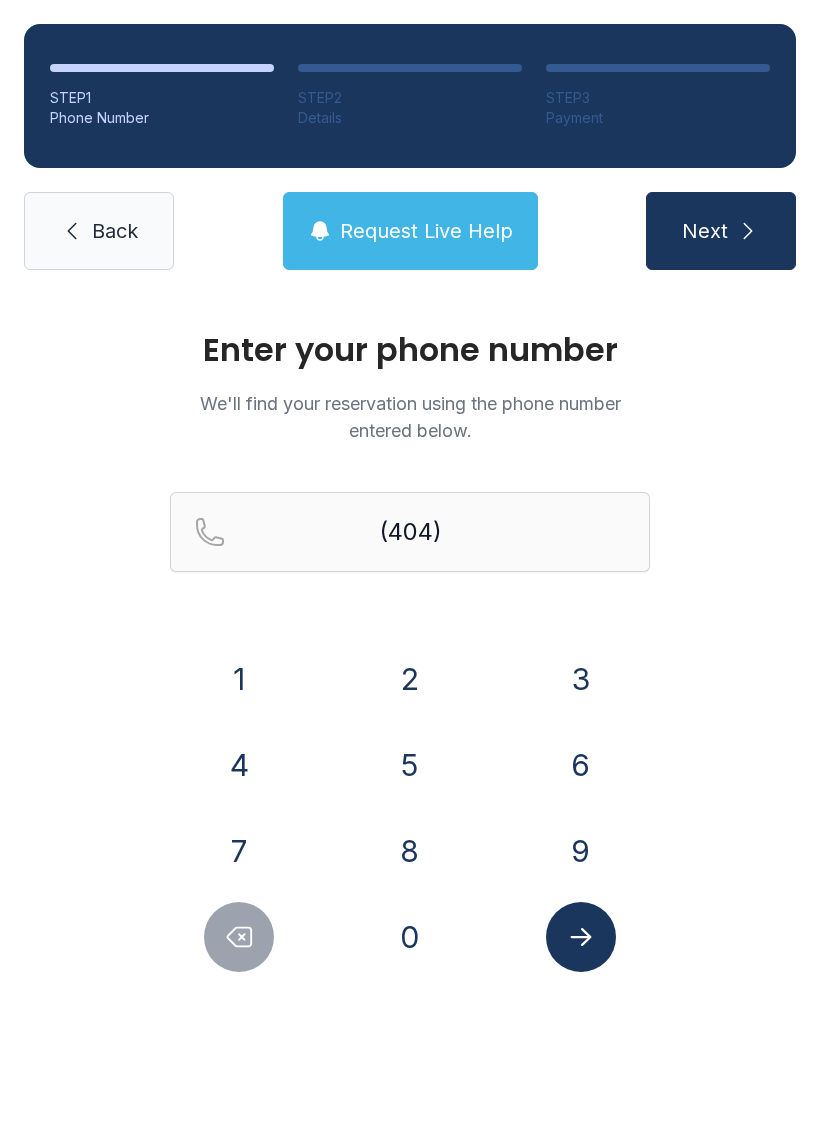 click on "6" at bounding box center (239, 679) 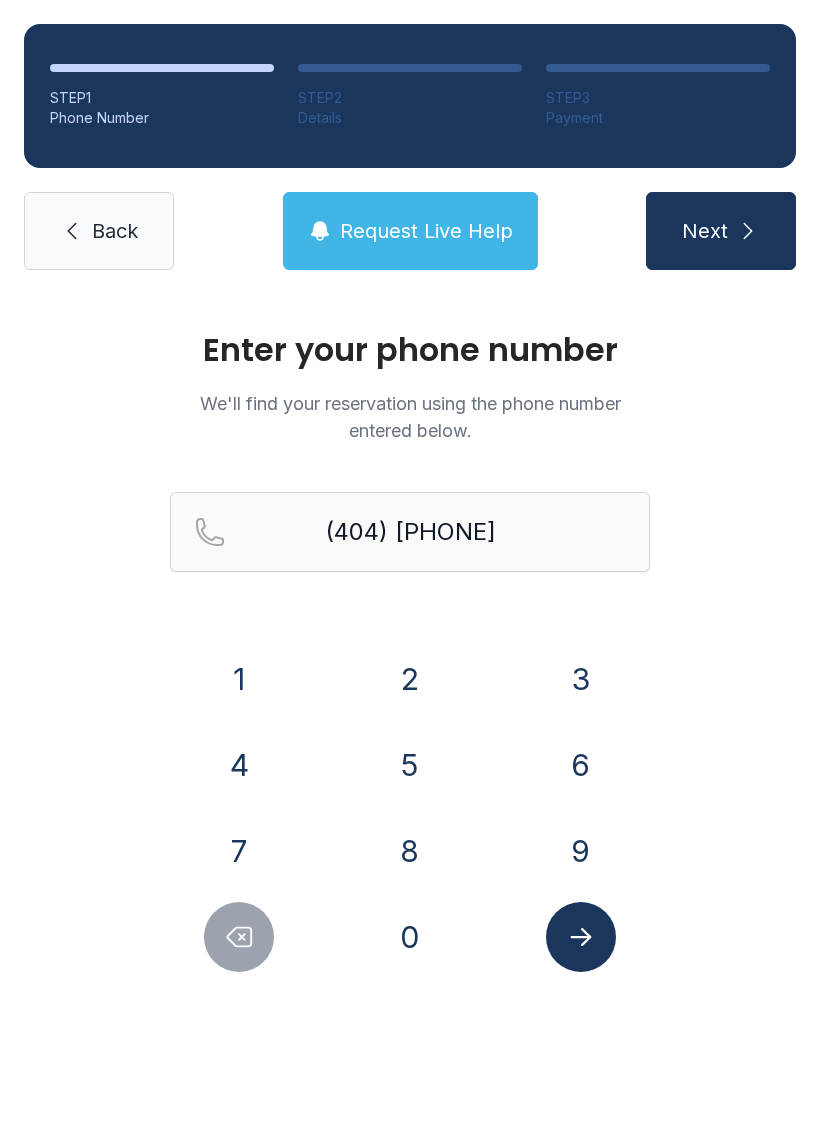 click on "3" at bounding box center (239, 679) 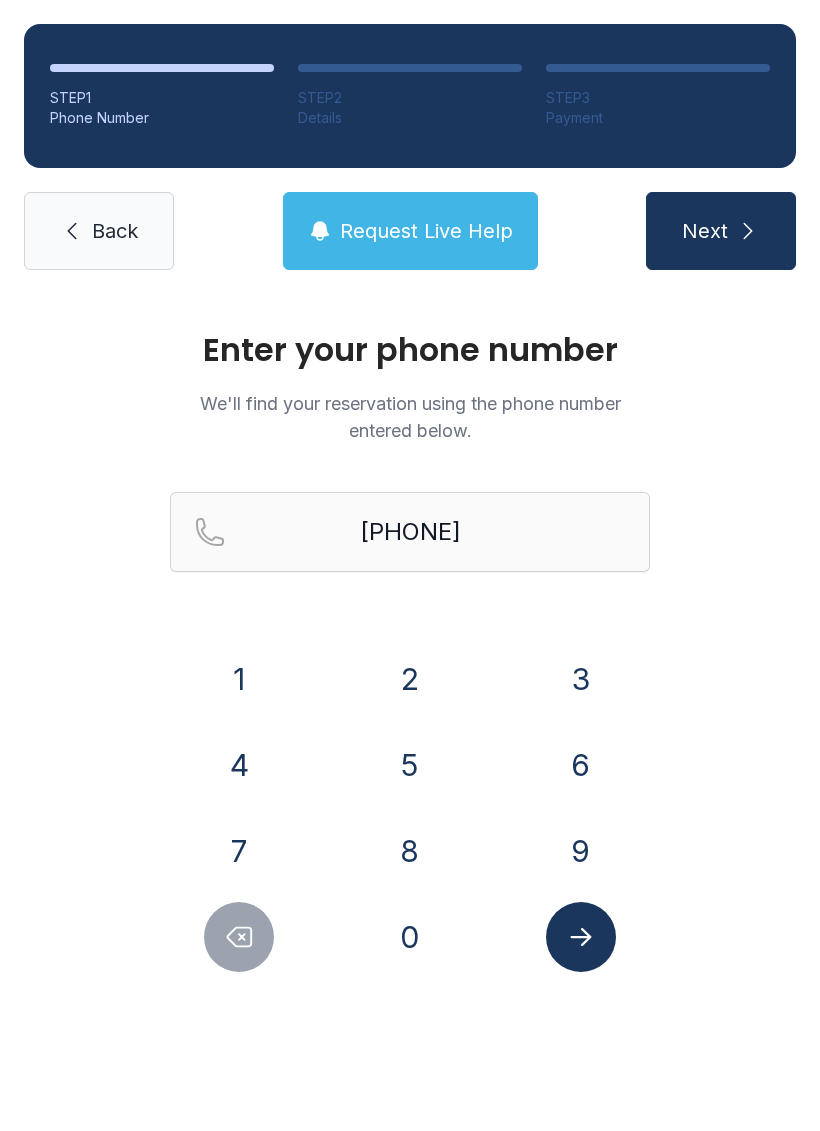 click at bounding box center [581, 937] 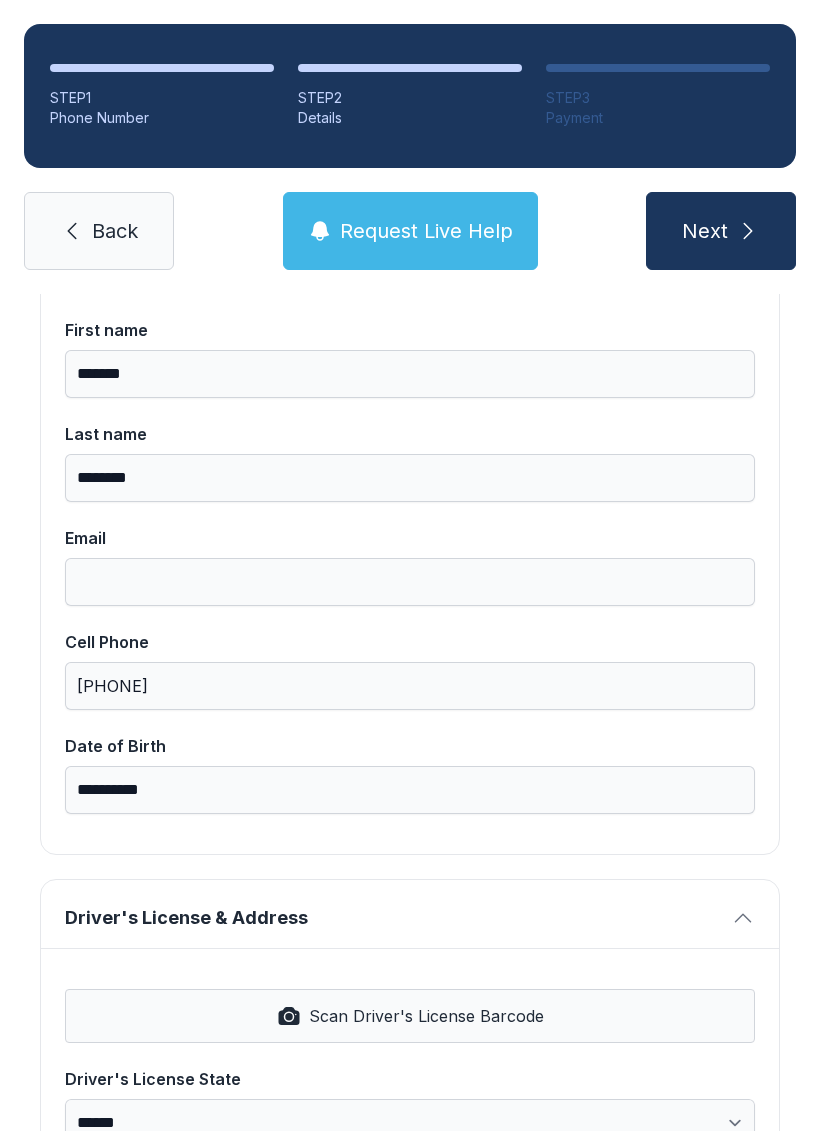 scroll, scrollTop: 227, scrollLeft: 0, axis: vertical 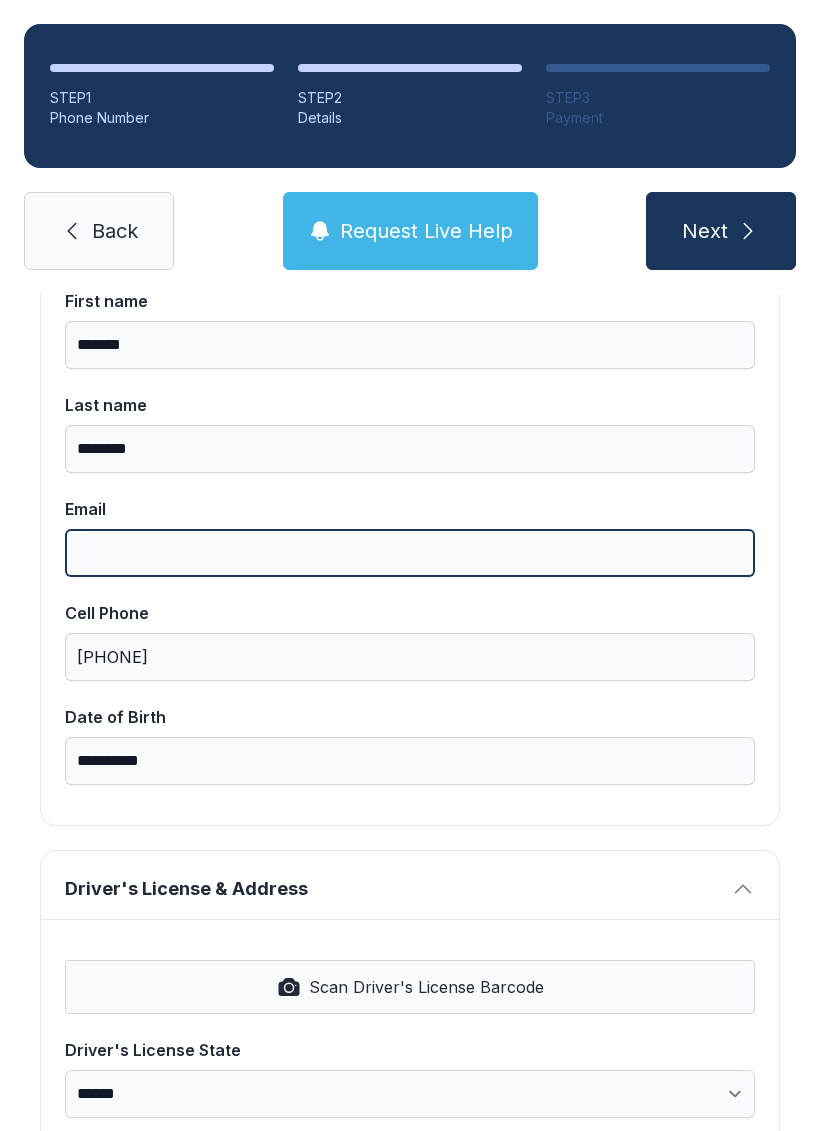 click on "Email" at bounding box center (410, 553) 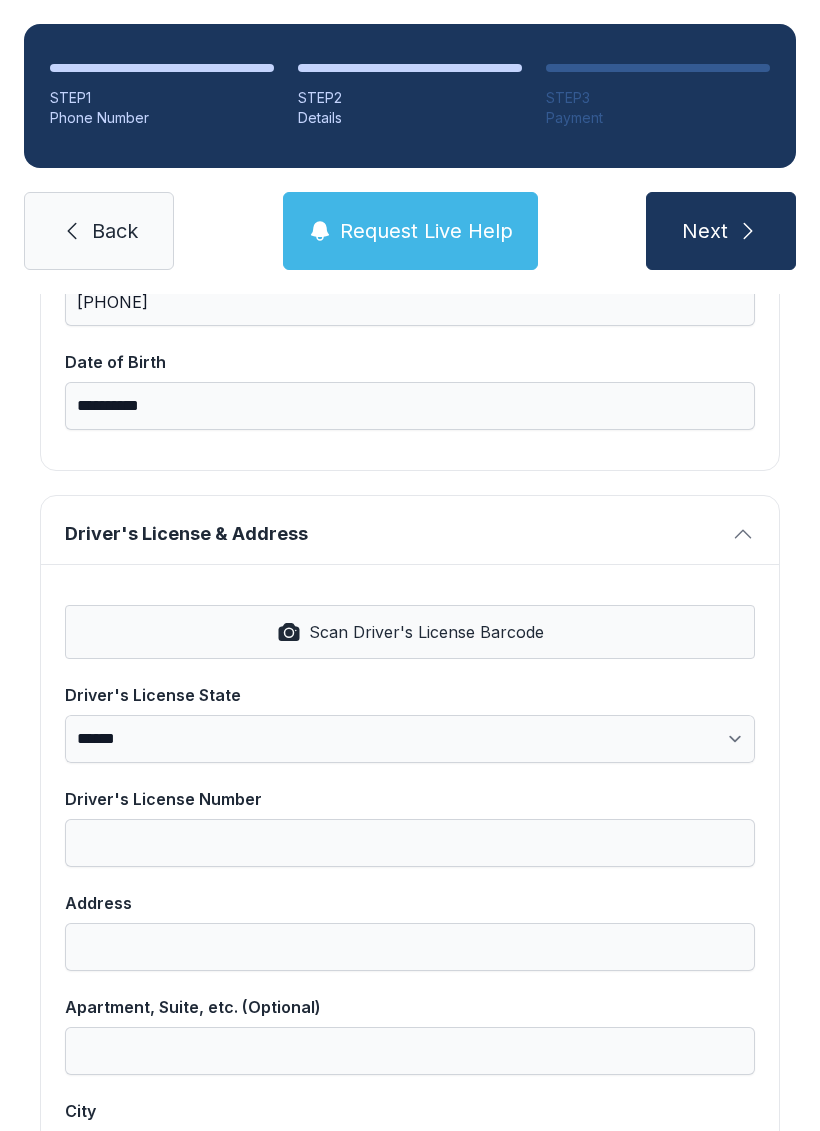 scroll, scrollTop: 585, scrollLeft: 0, axis: vertical 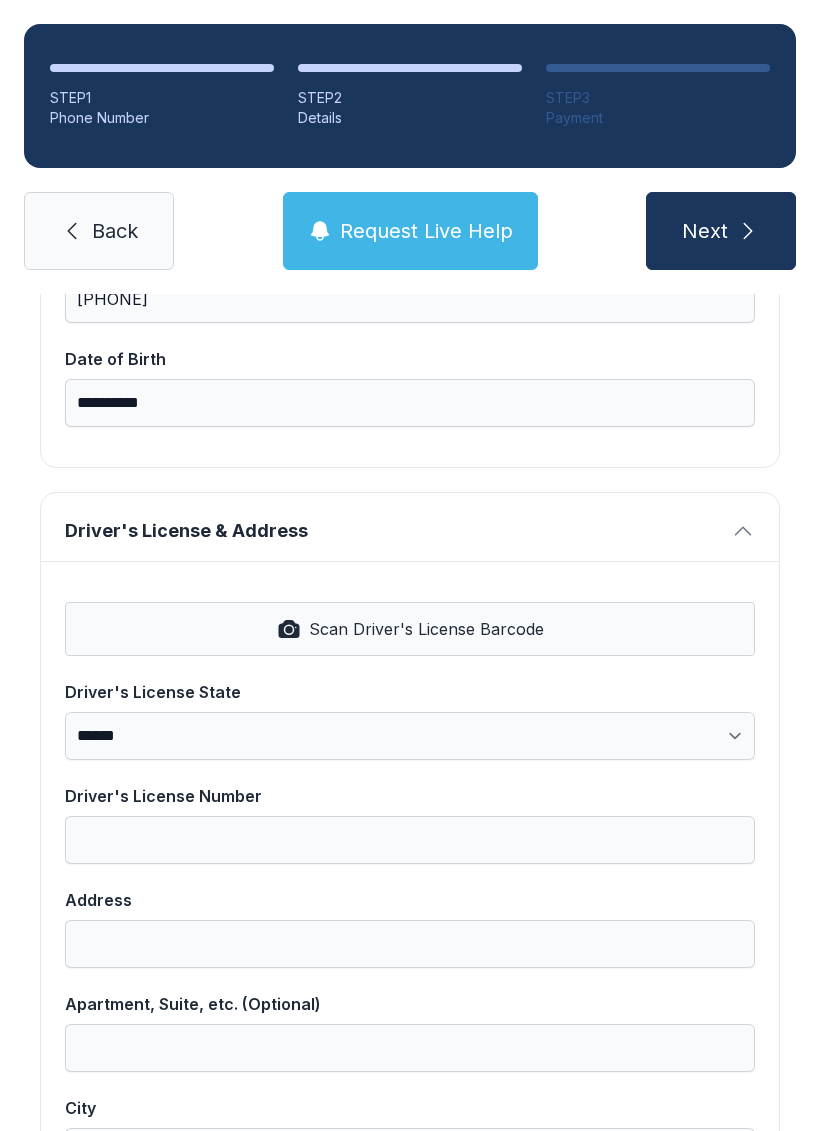type on "**********" 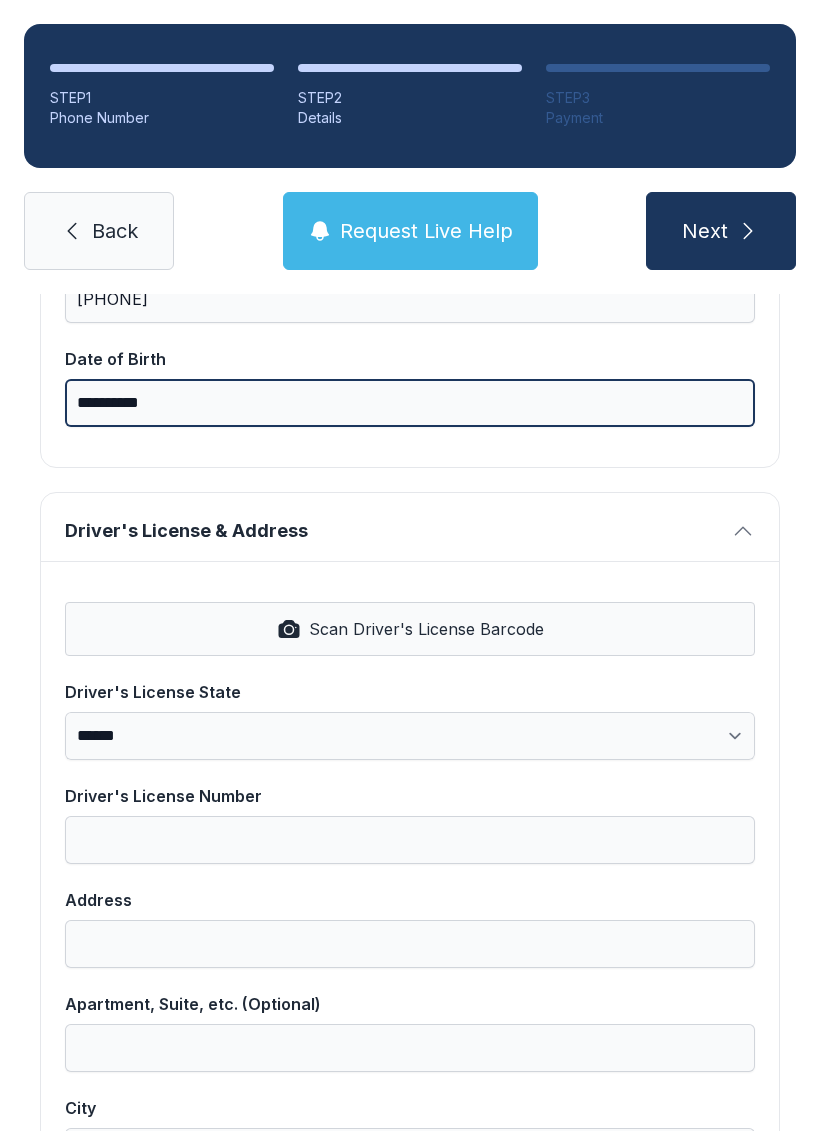 click on "Date of Birth [DATE]" at bounding box center (410, -29) 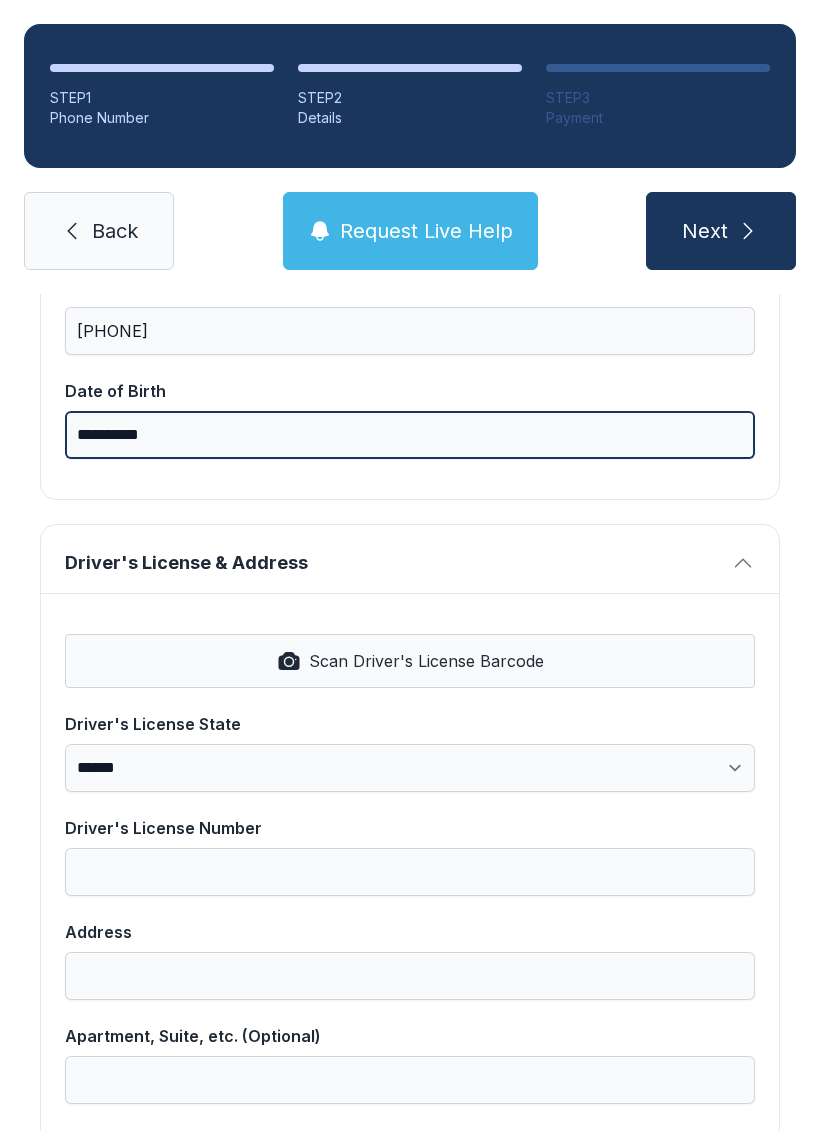 click on "**********" at bounding box center [410, 435] 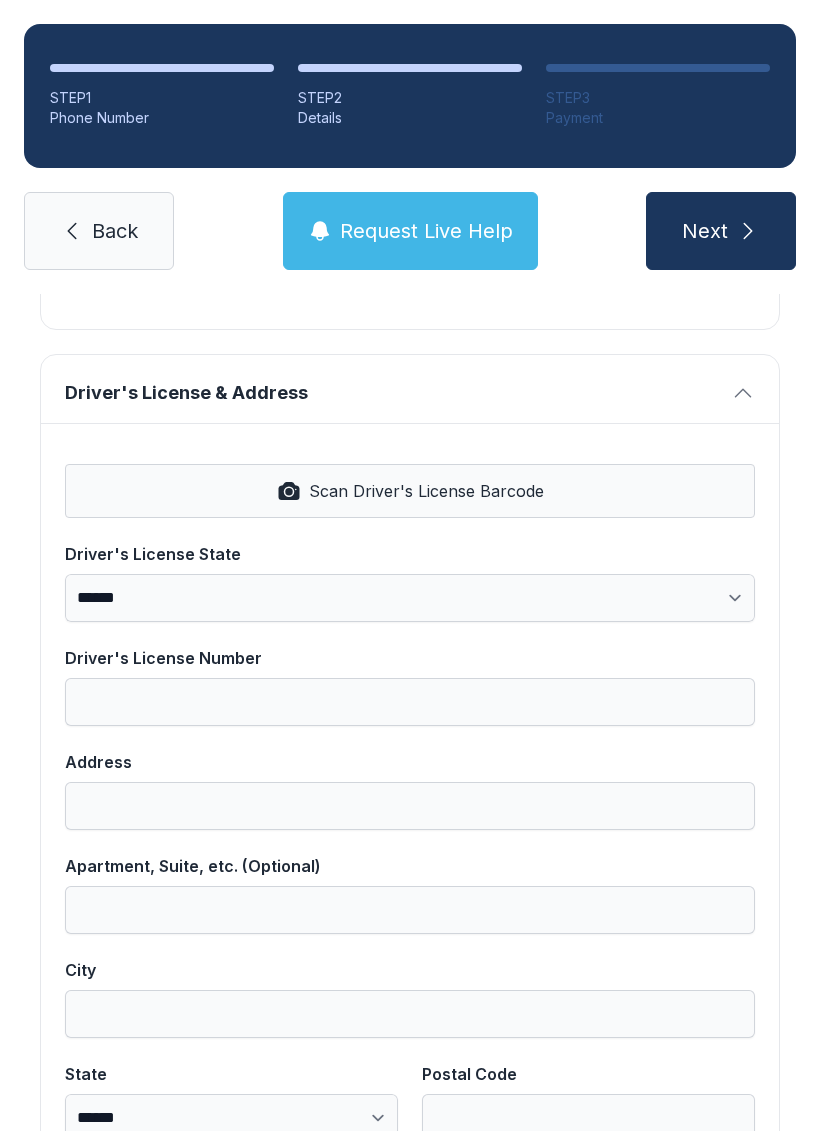 scroll, scrollTop: 752, scrollLeft: 0, axis: vertical 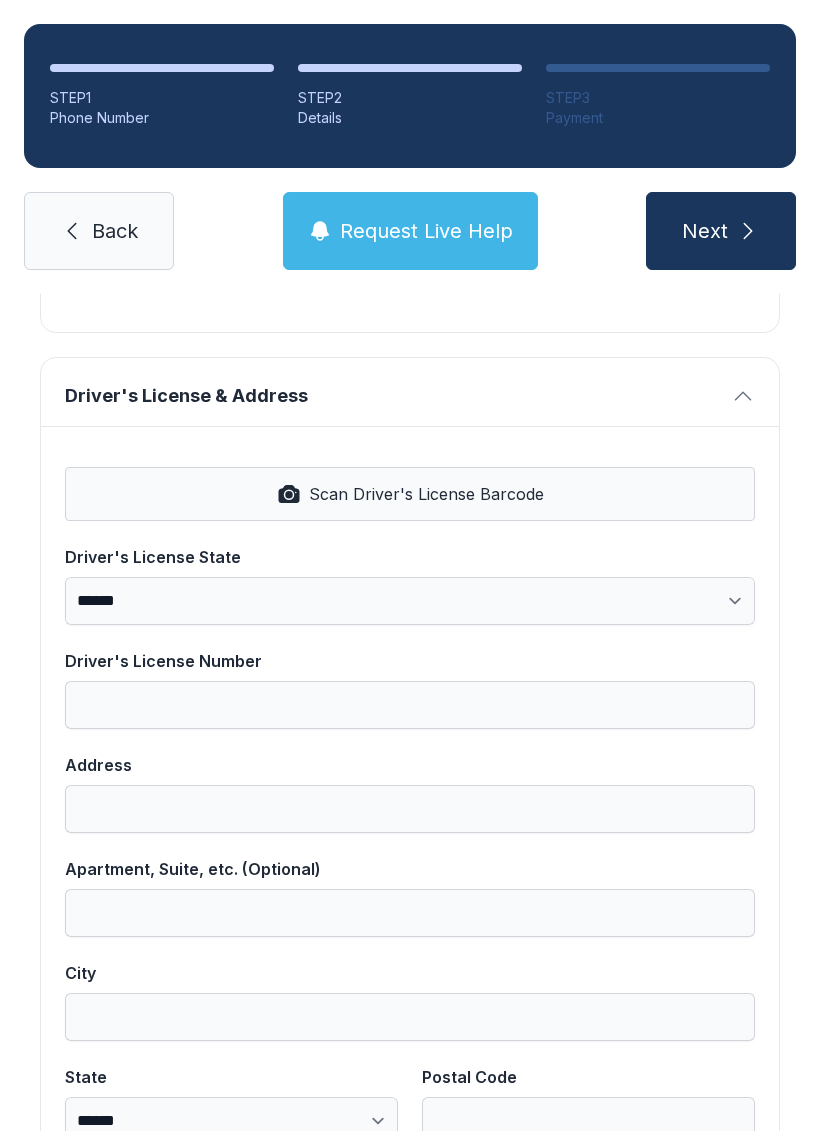 type on "**********" 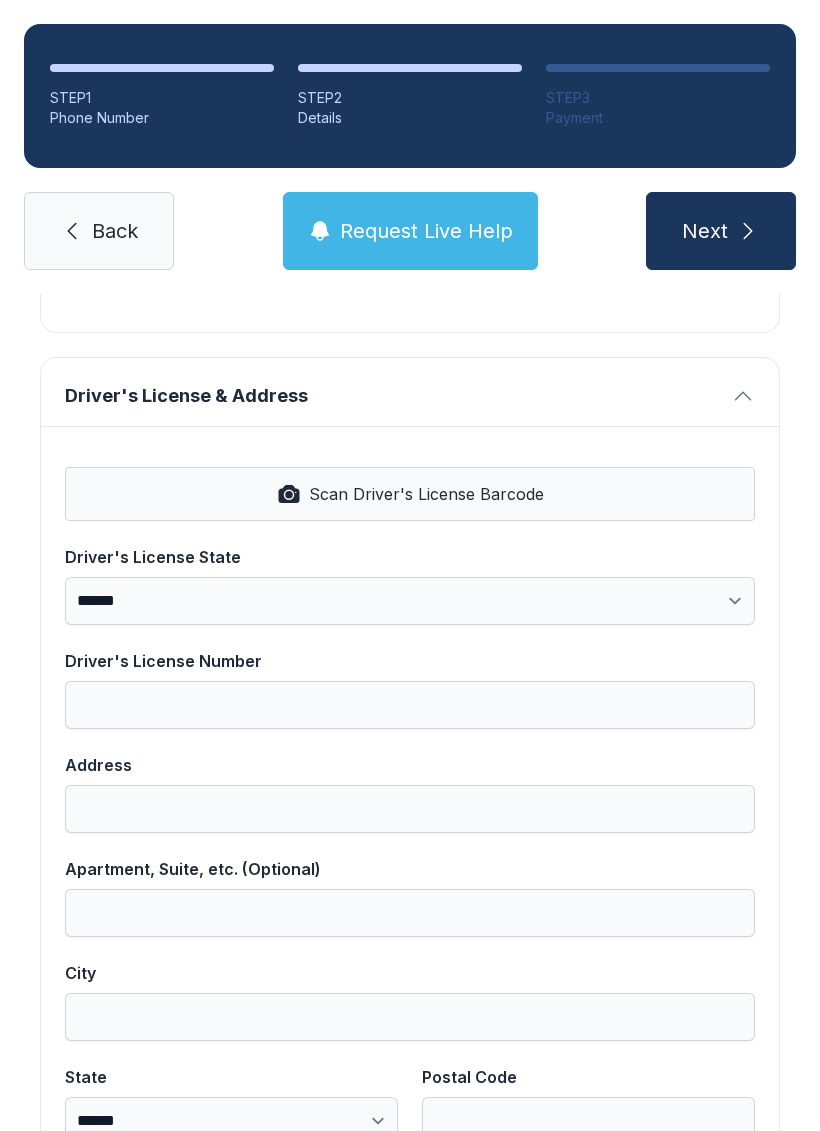 click on "Scan Driver's License Barcode" at bounding box center (410, 494) 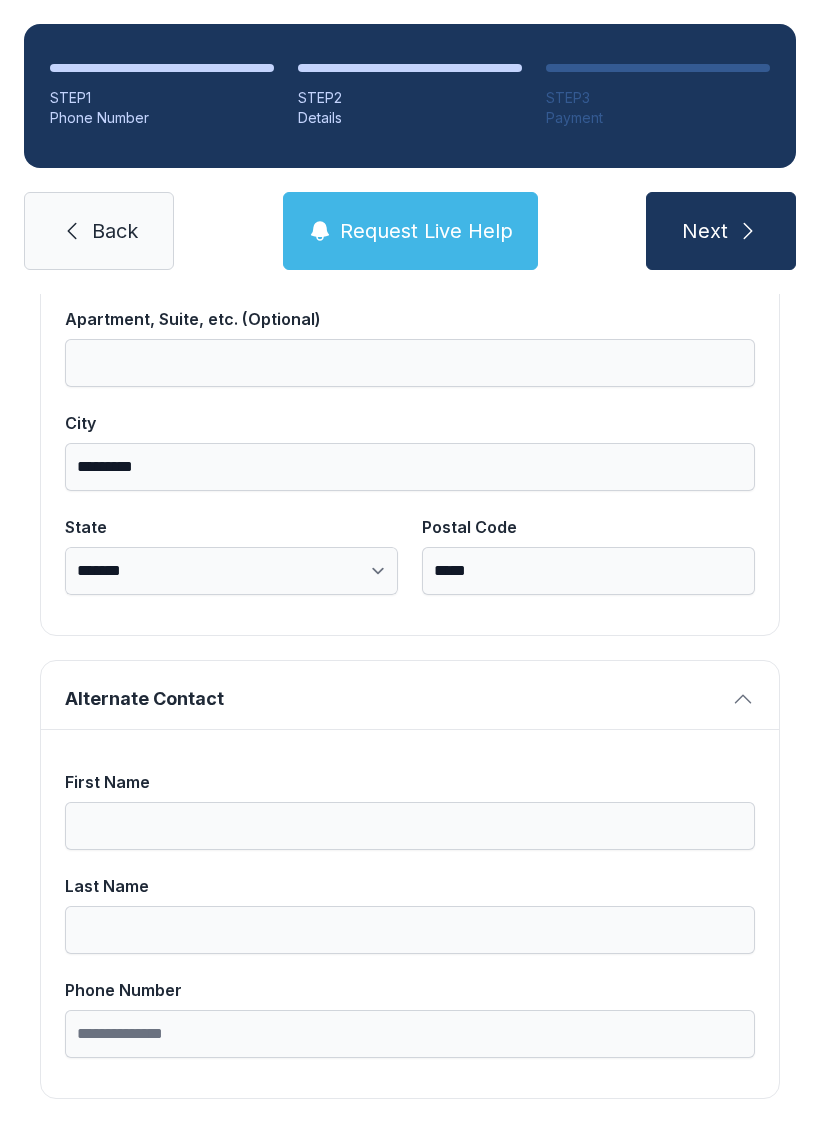 scroll, scrollTop: 1301, scrollLeft: 0, axis: vertical 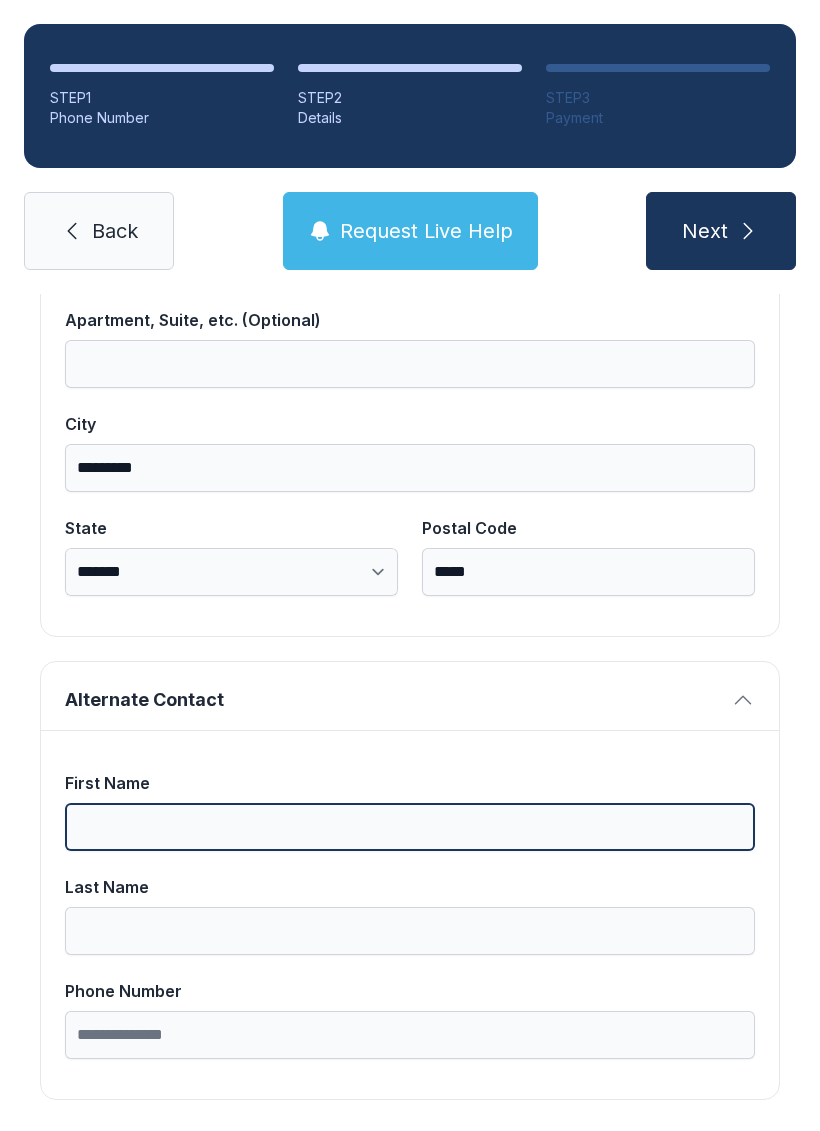 click on "First Name" at bounding box center (410, 827) 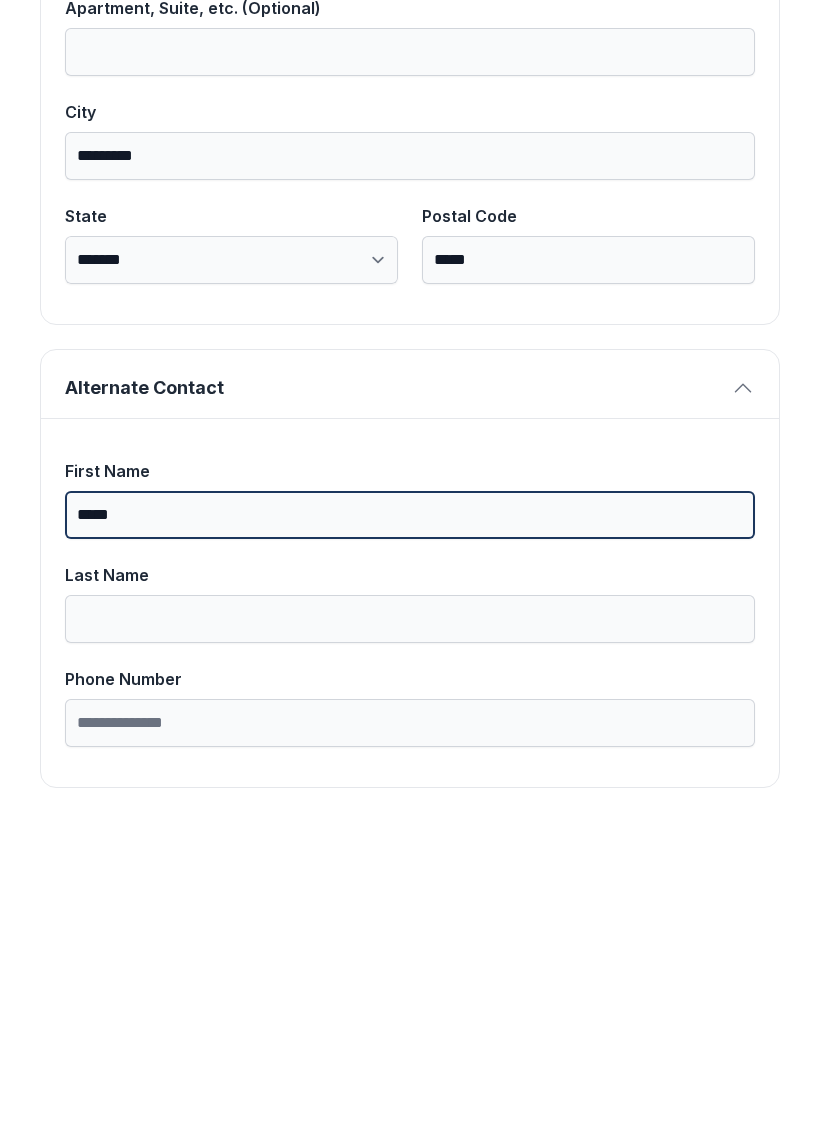 type on "*****" 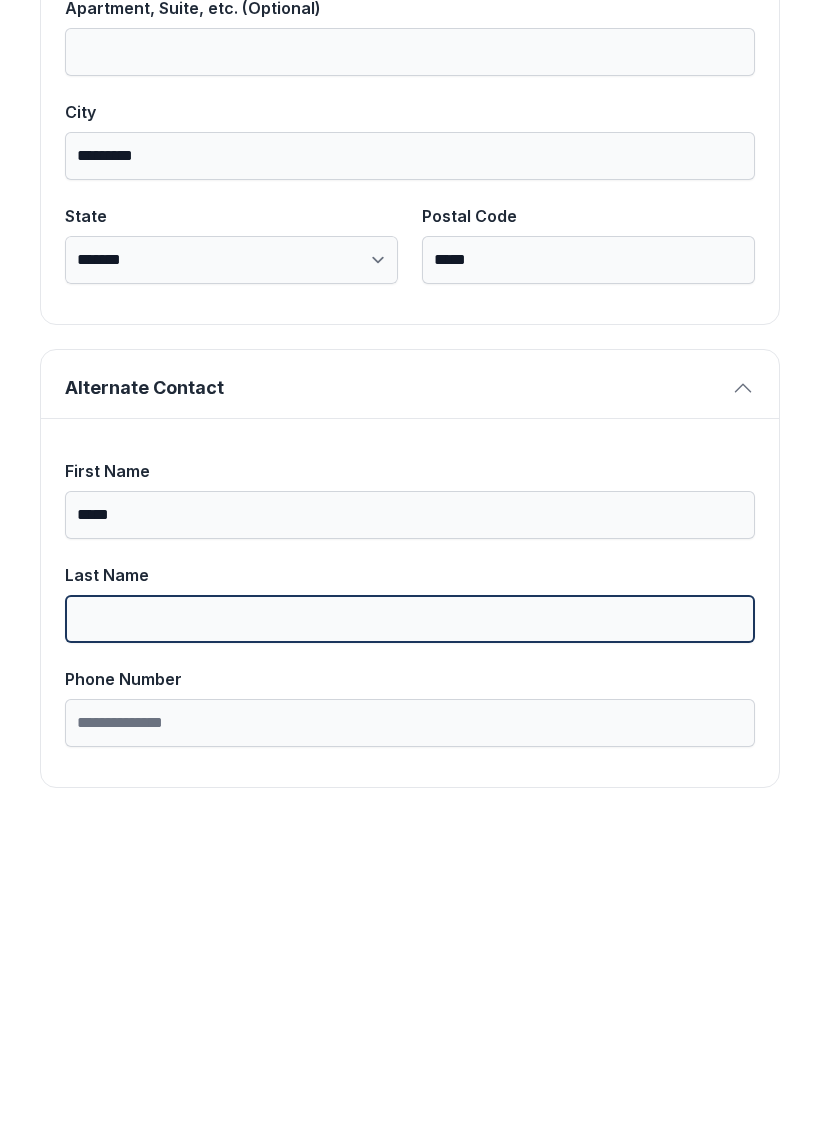 click on "Last Name" at bounding box center [410, 931] 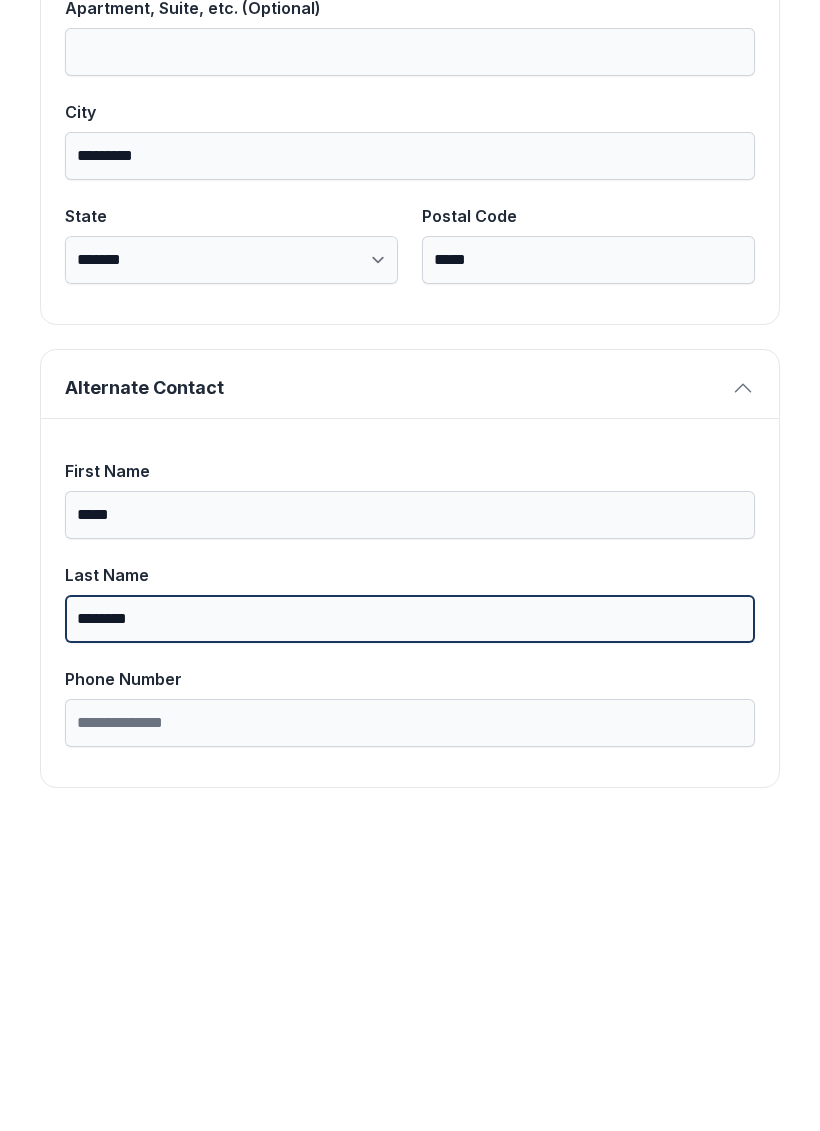 type on "********" 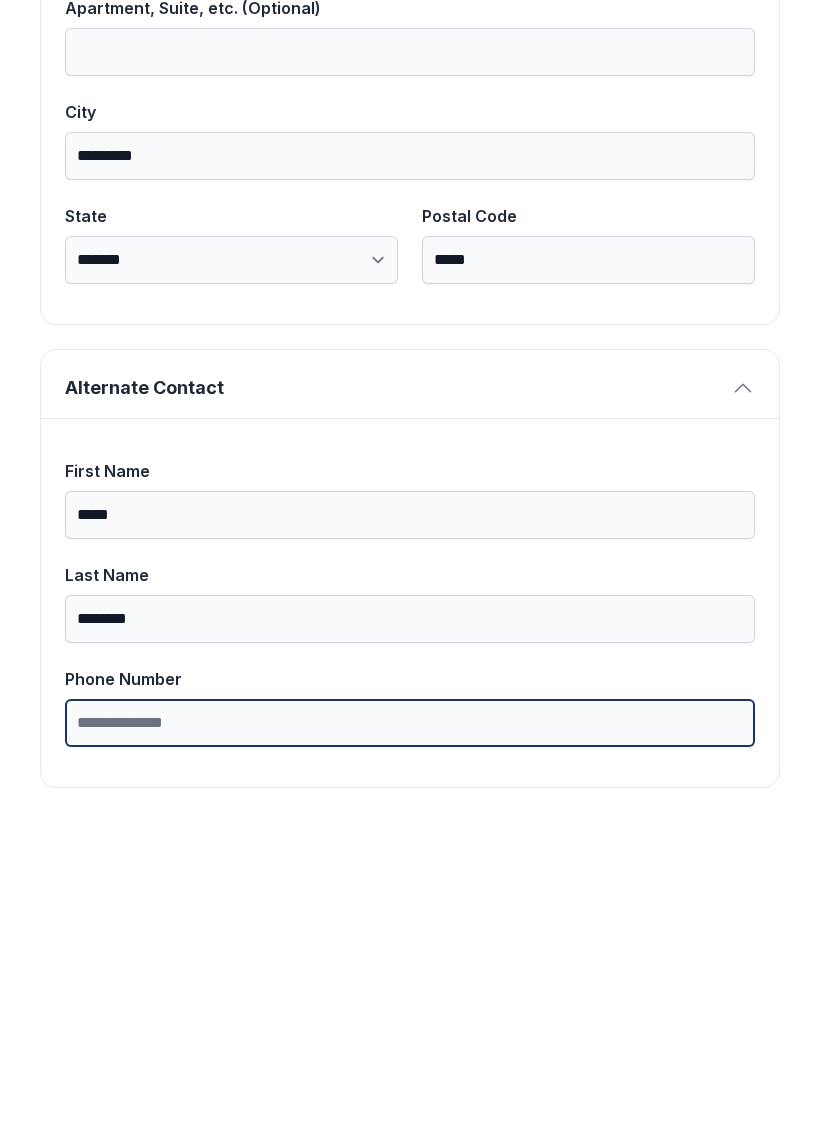 click on "Phone Number" at bounding box center [410, 1035] 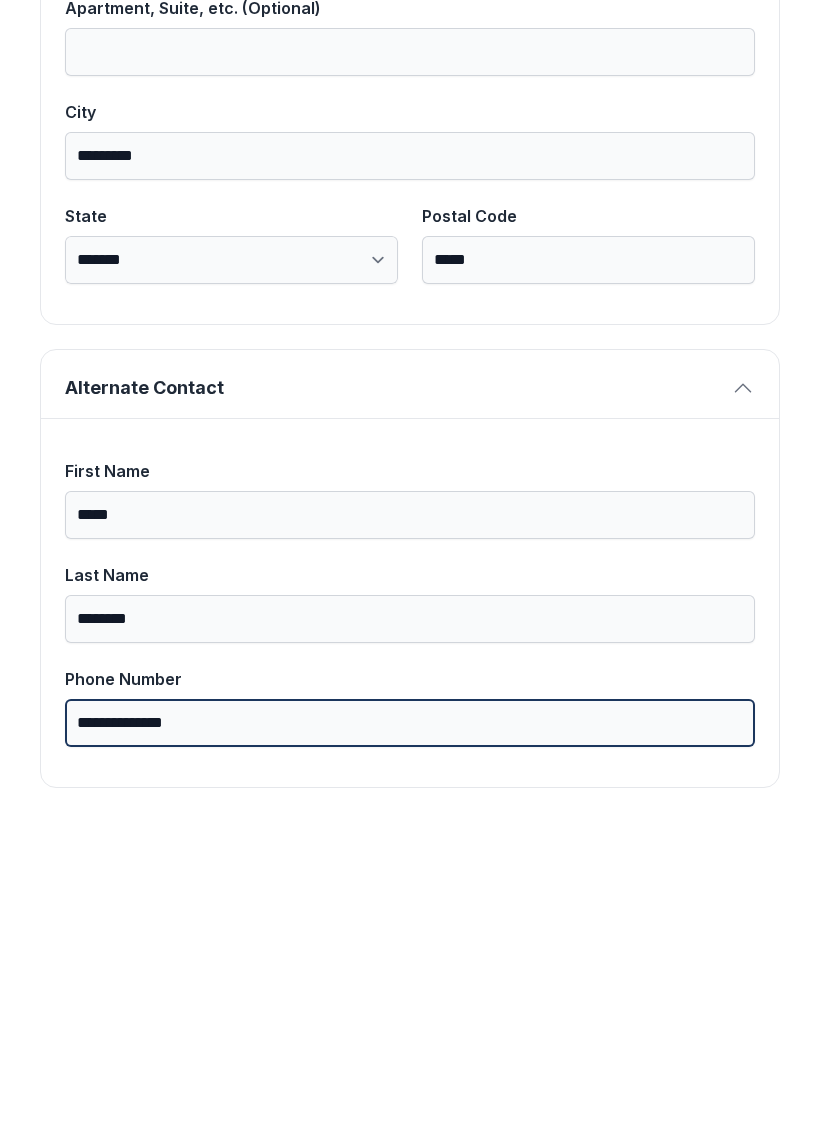 type on "**********" 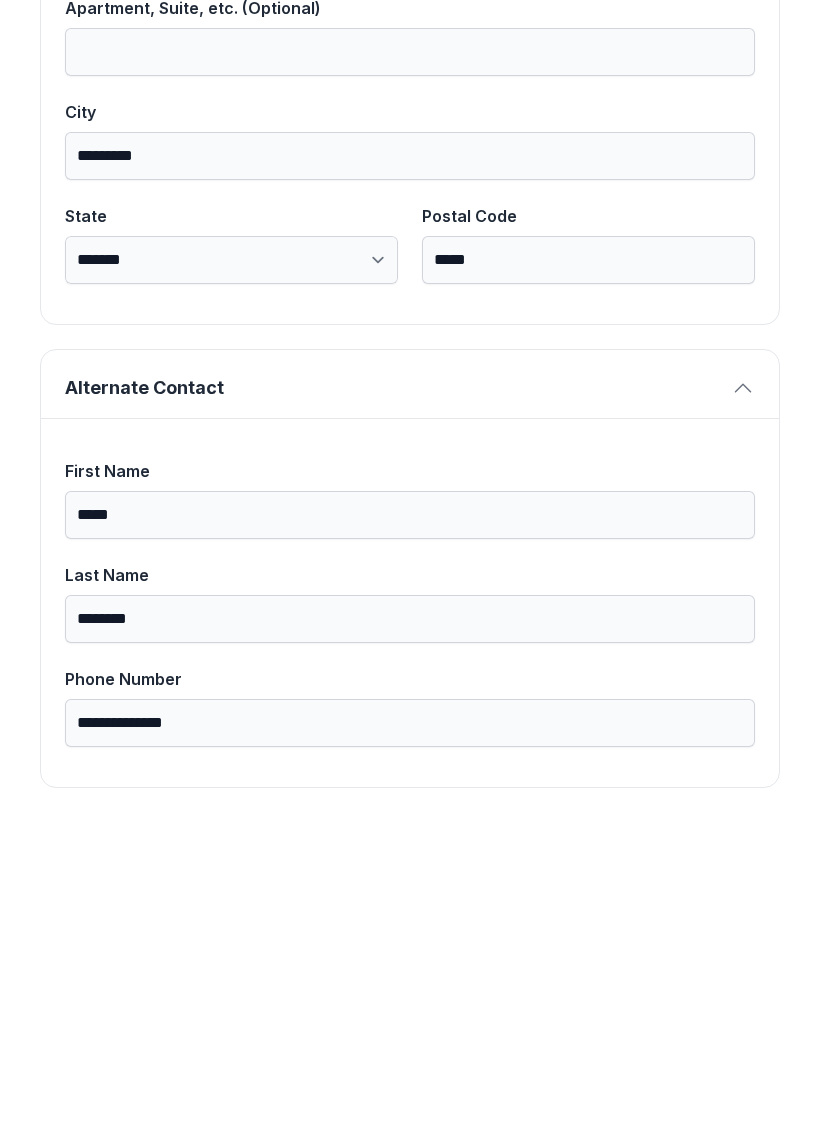 scroll, scrollTop: 0, scrollLeft: 0, axis: both 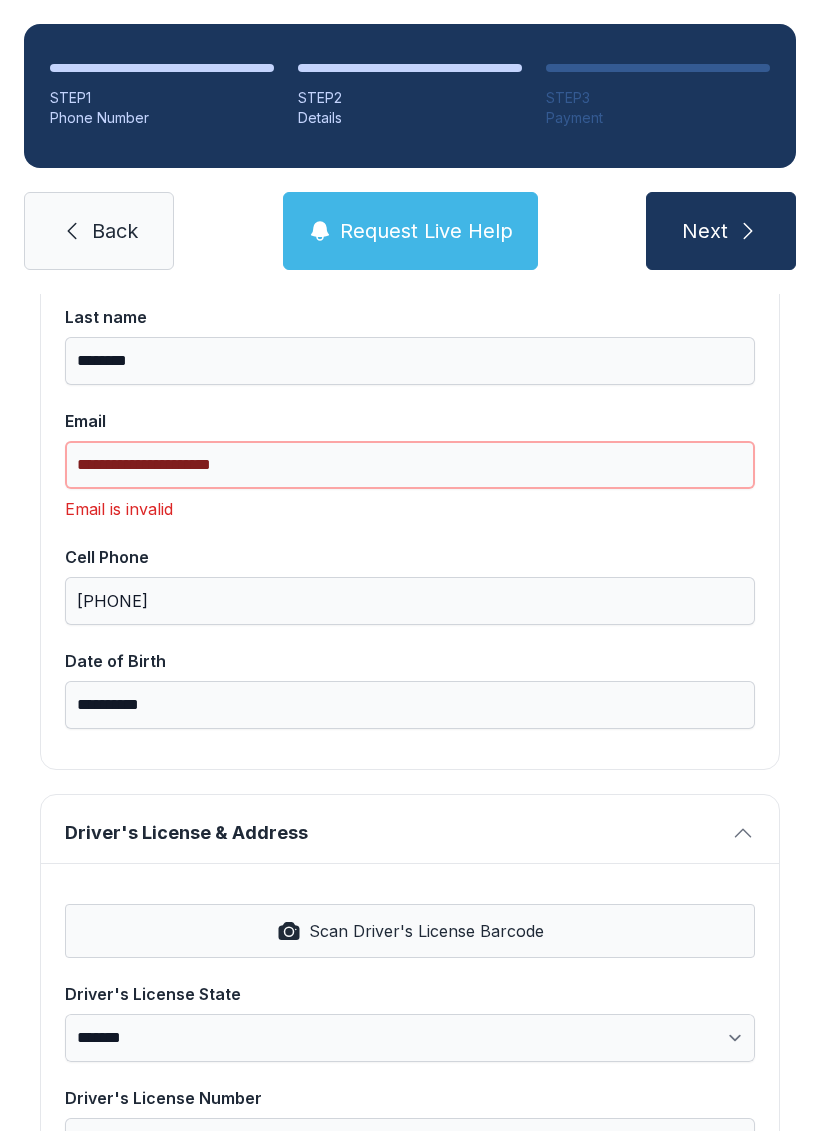 click on "**********" at bounding box center [410, 465] 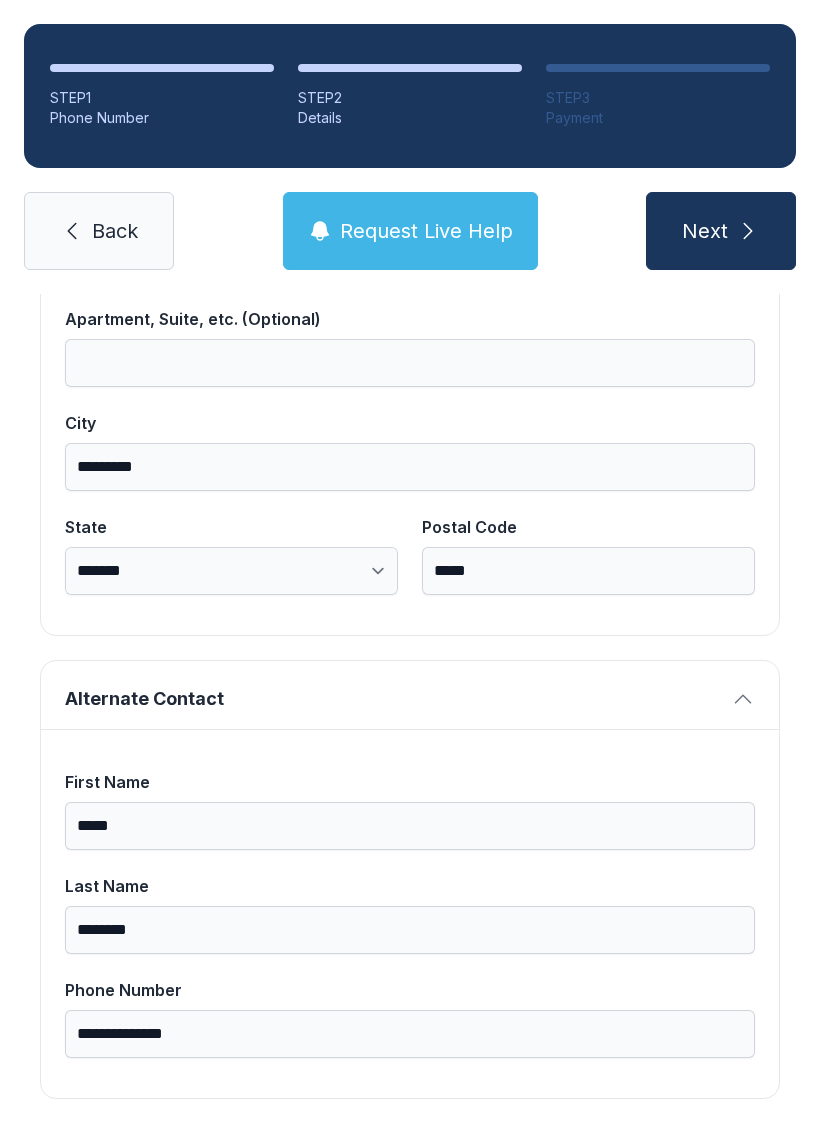 scroll, scrollTop: 1269, scrollLeft: 0, axis: vertical 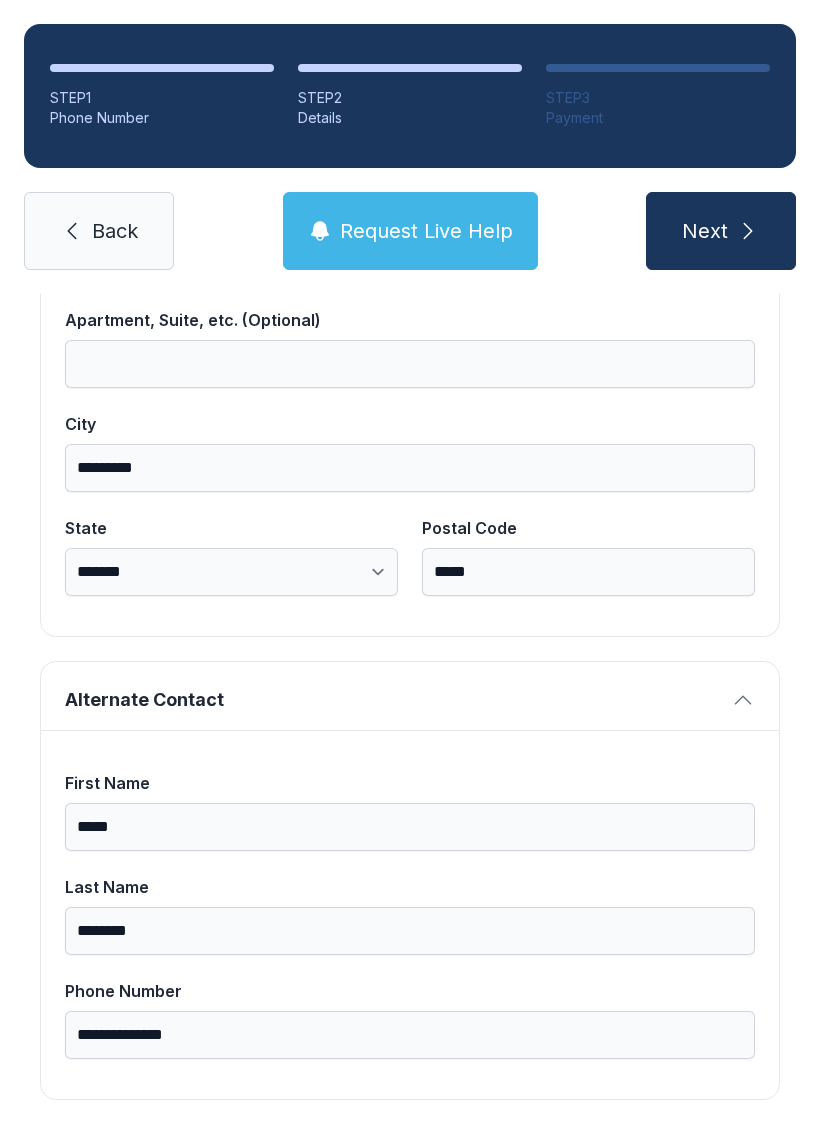 type on "**********" 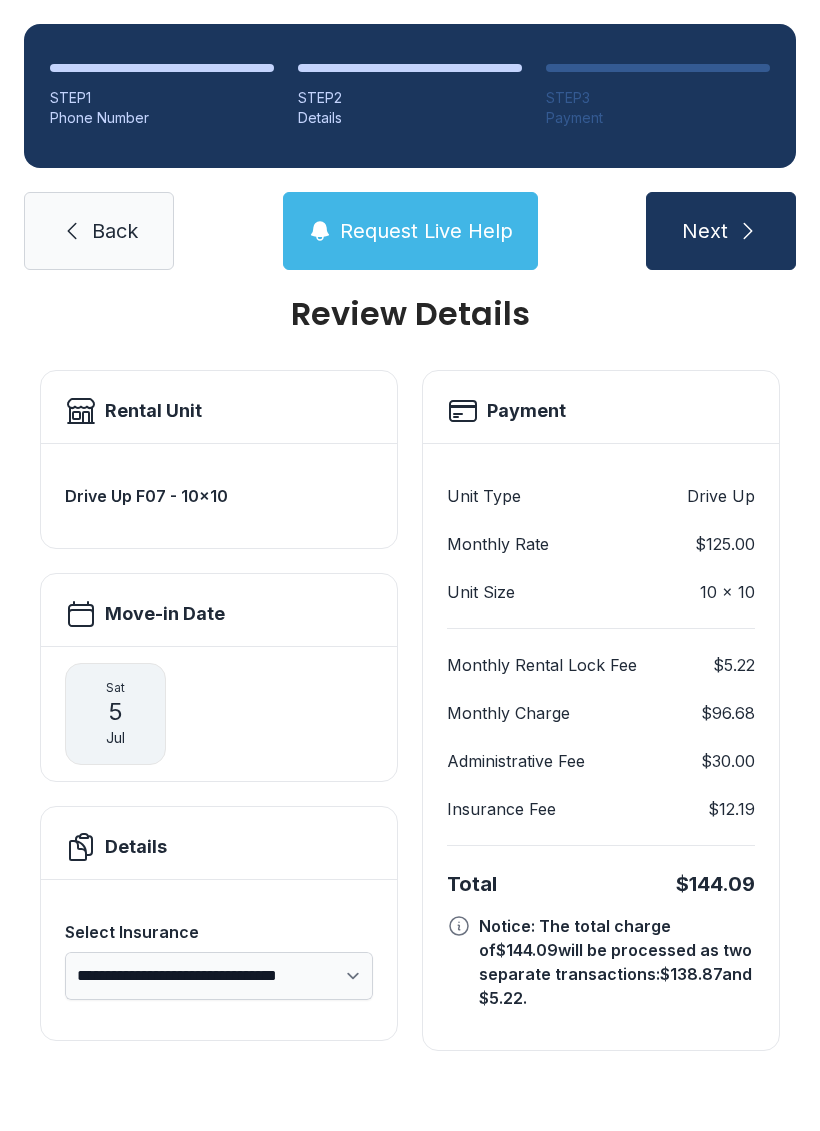 scroll, scrollTop: 0, scrollLeft: 0, axis: both 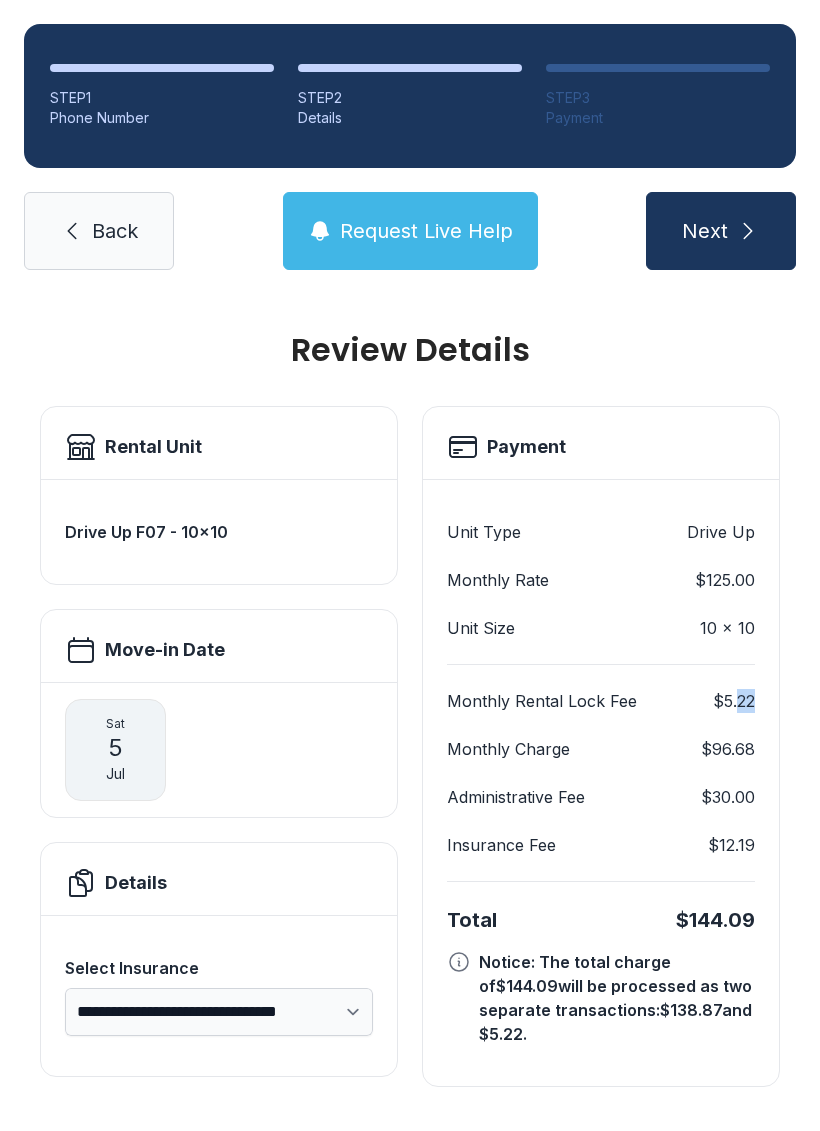 click on "Notice: The total charge of  $144.09  will be processed as two separate transactions:  $138.87  and   $5.22 ." at bounding box center (617, 998) 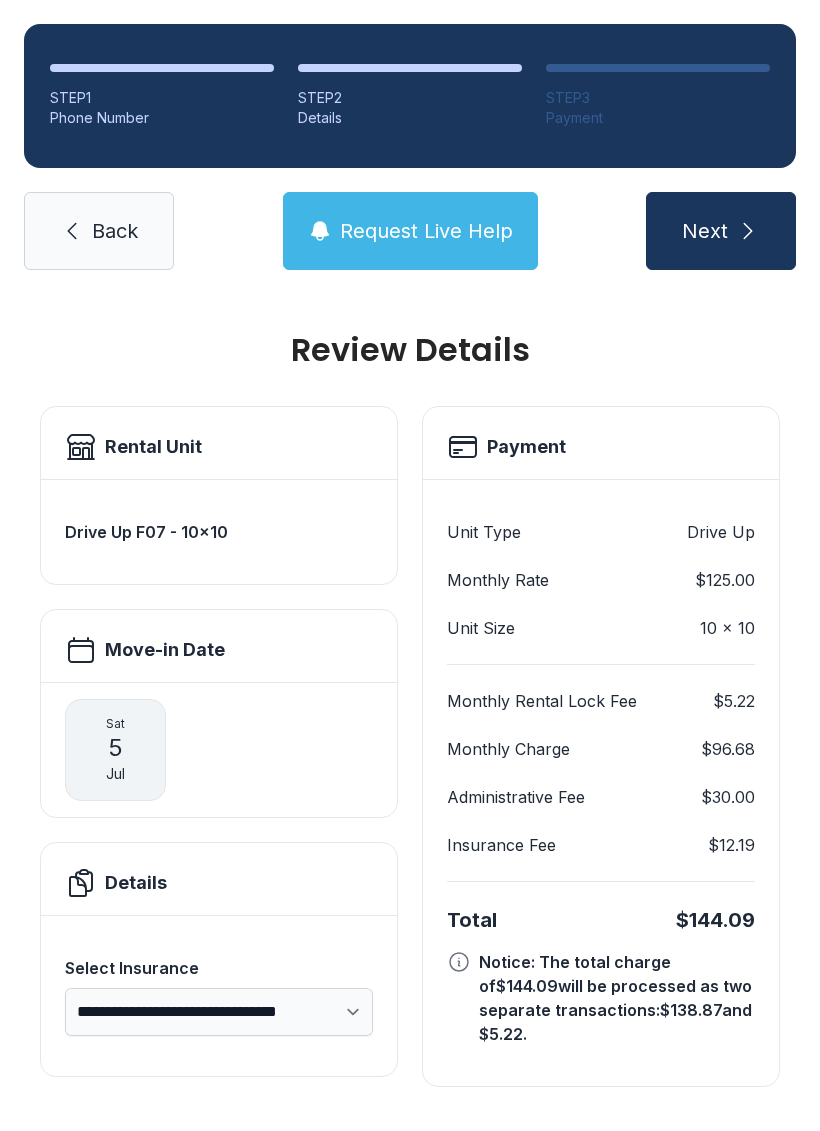 click at bounding box center [748, 231] 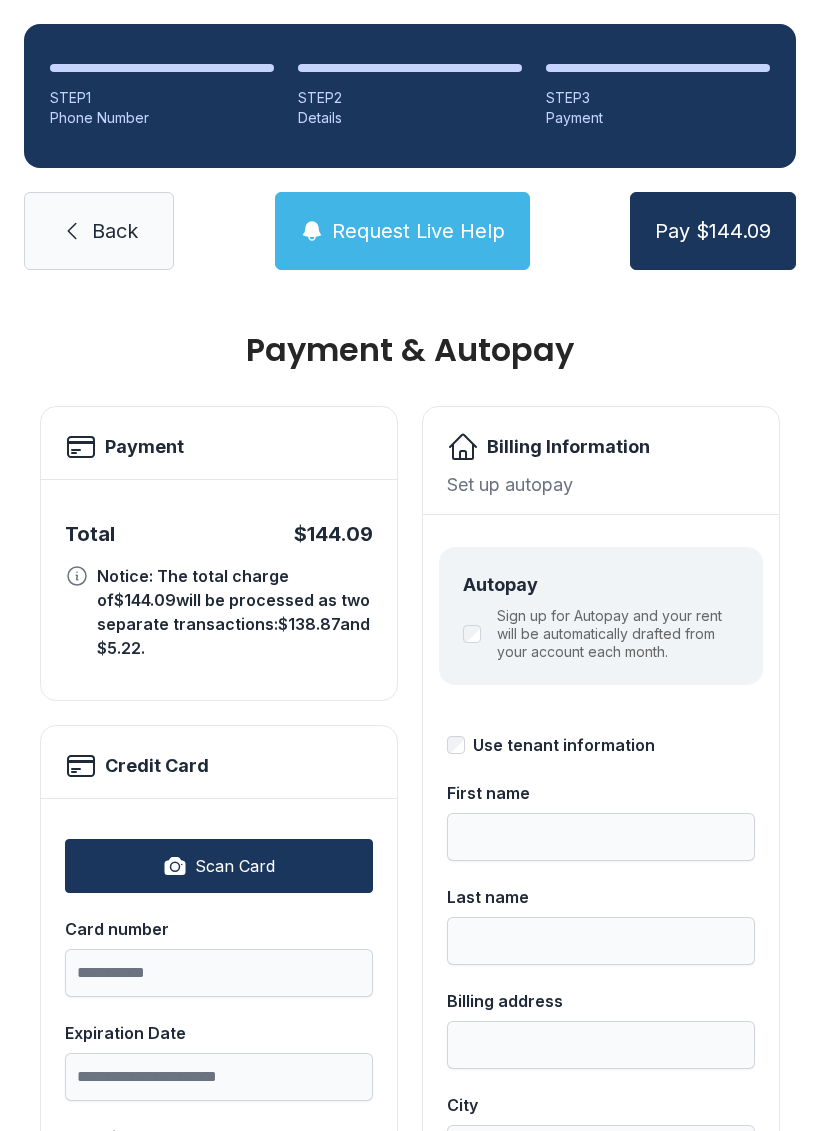 scroll, scrollTop: 0, scrollLeft: 0, axis: both 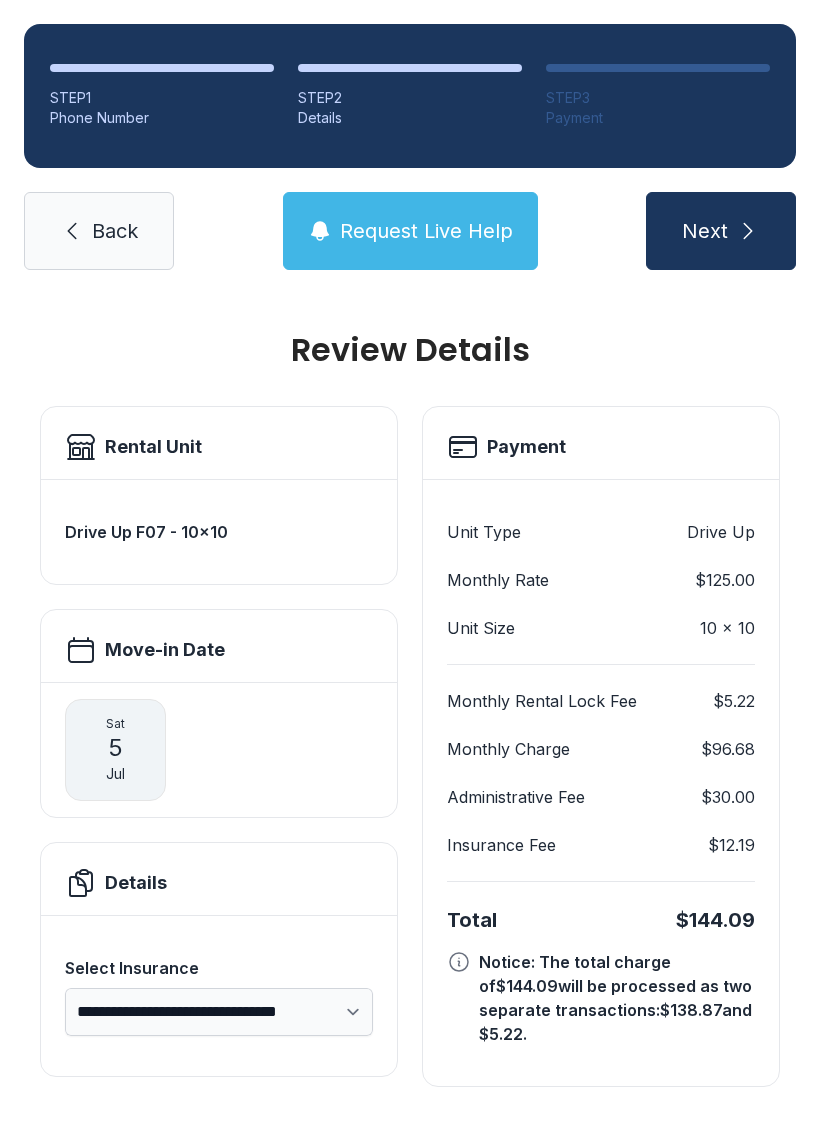 click on "Back" at bounding box center (115, 231) 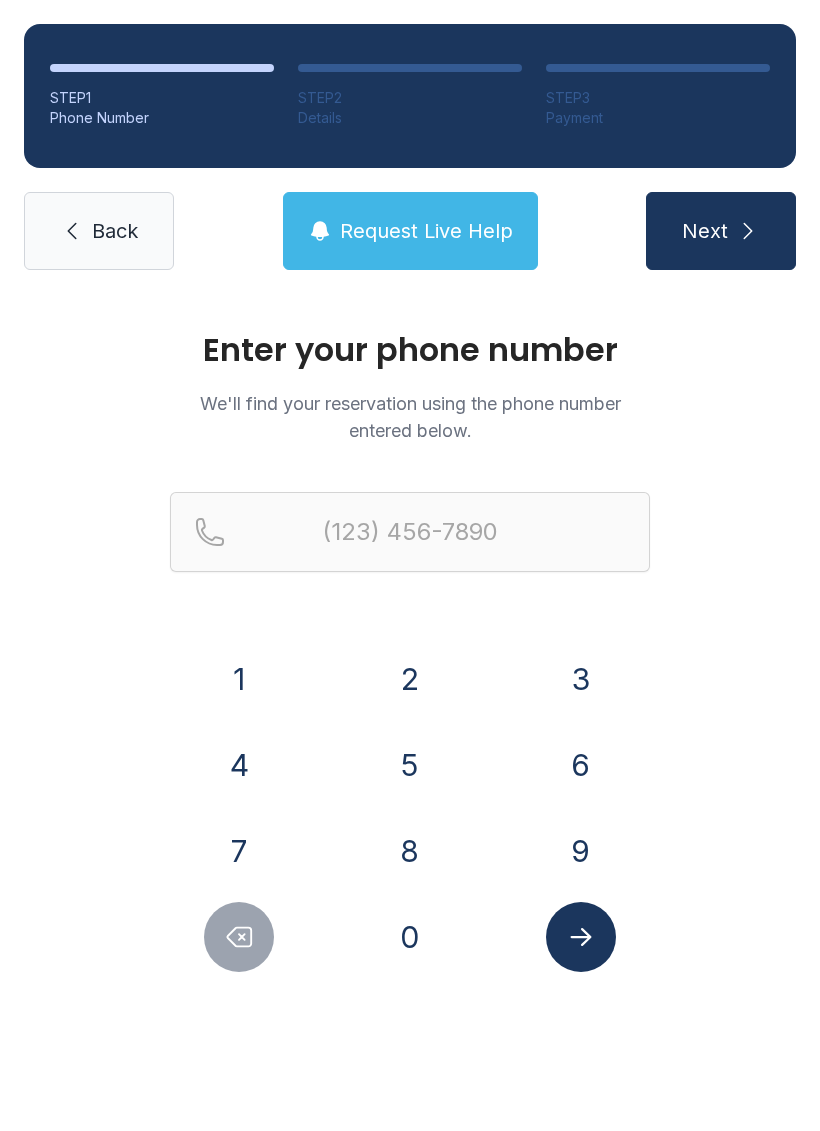 click at bounding box center [72, 231] 